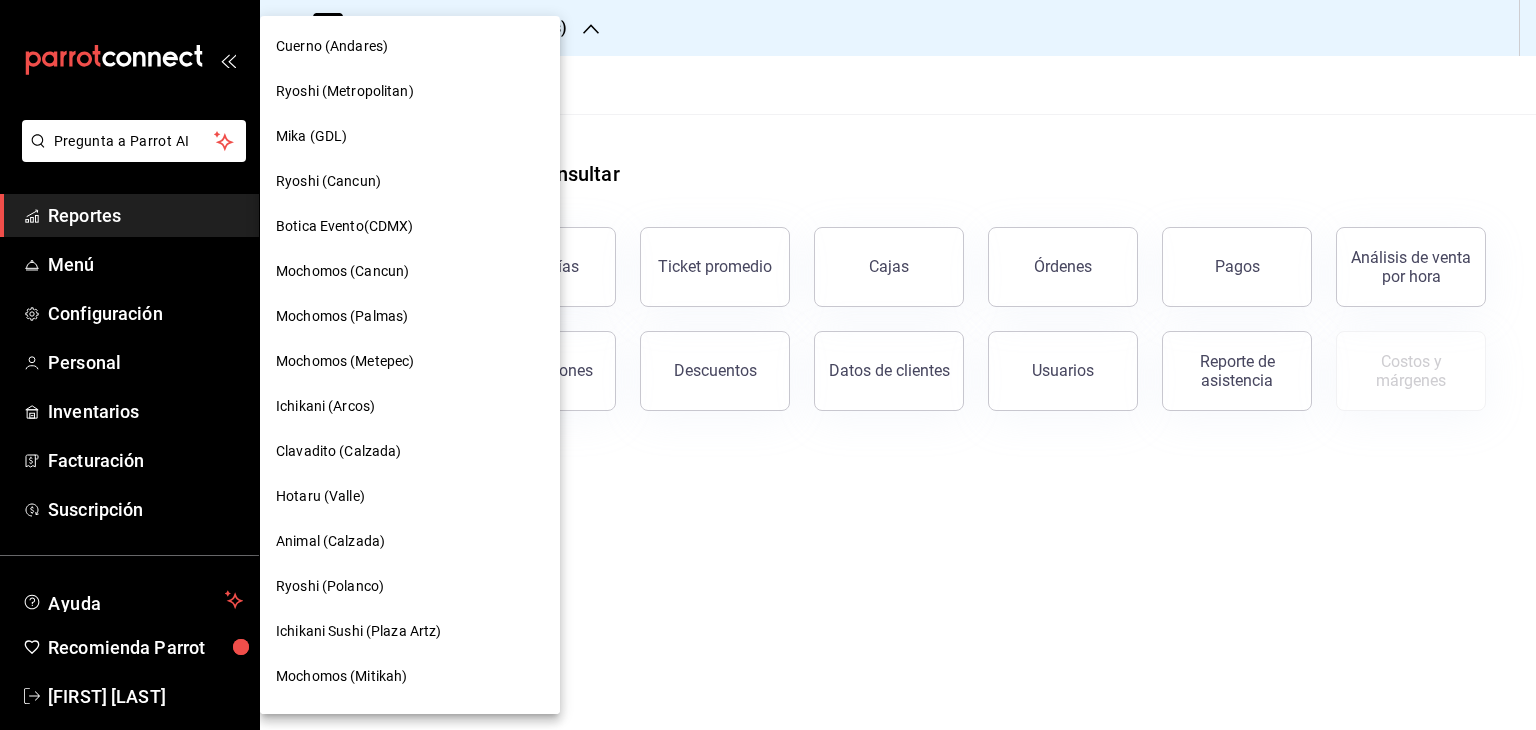 scroll, scrollTop: 0, scrollLeft: 0, axis: both 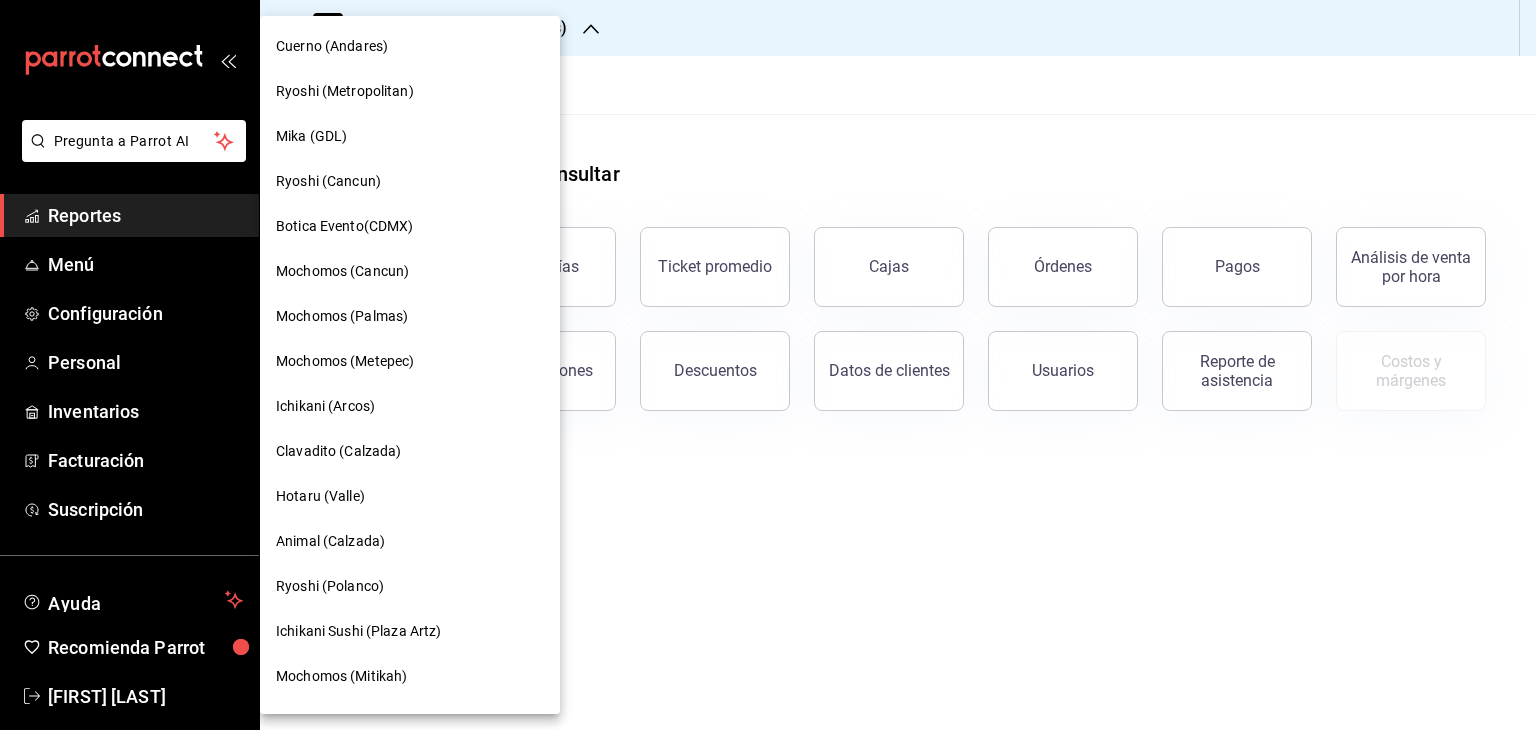 click on "Ichikani (Arcos)" at bounding box center (410, 406) 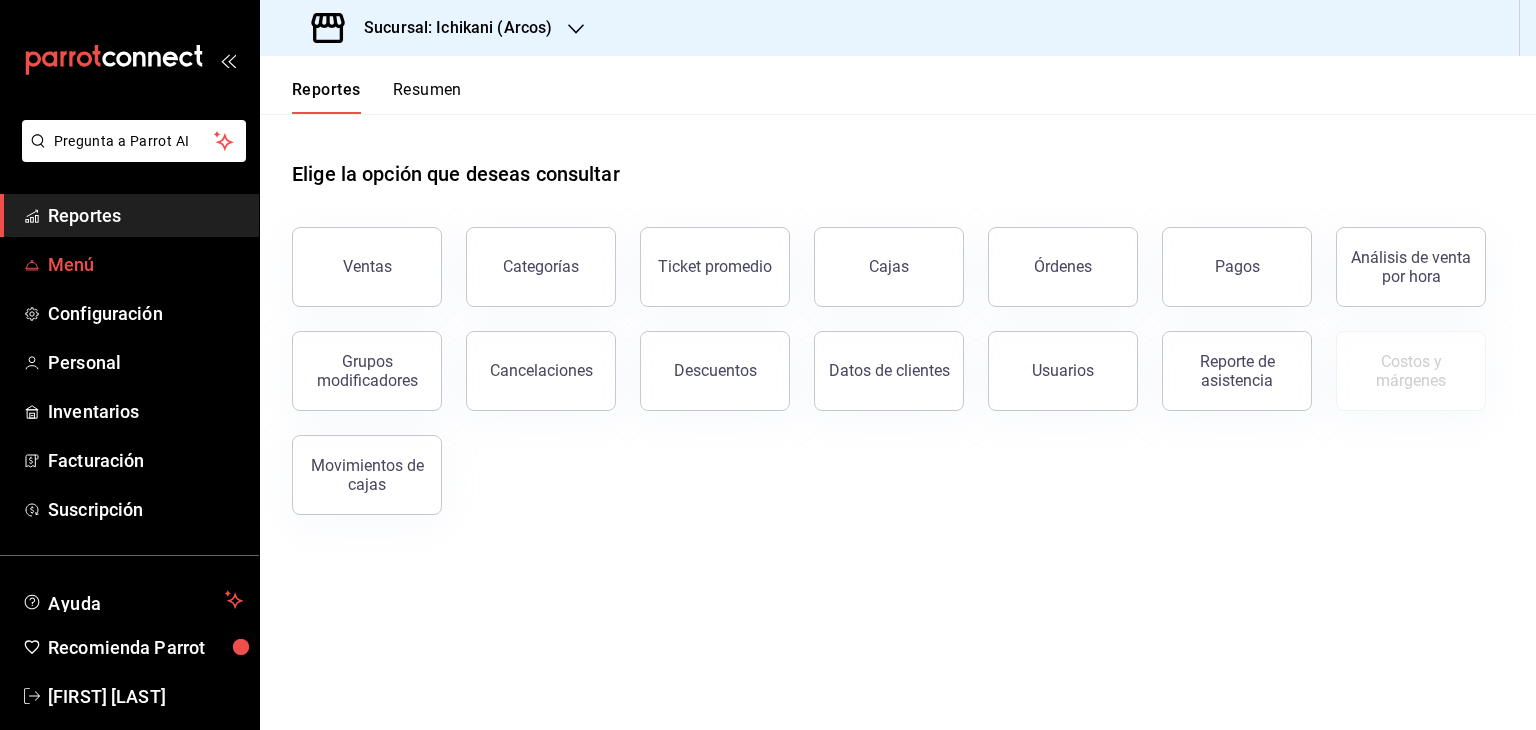click on "Menú" at bounding box center (145, 264) 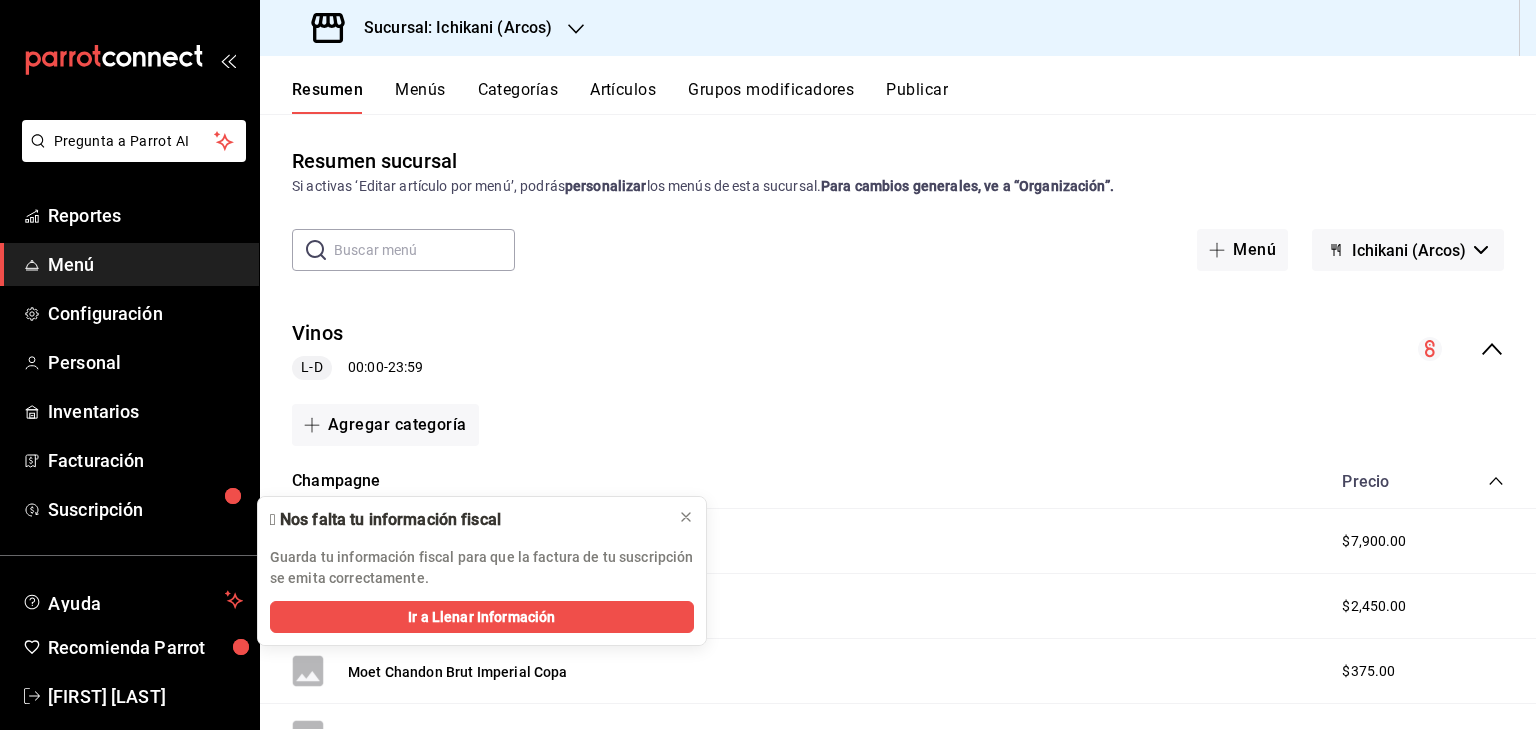 click on "Alimentos Ichikani Agregar categoría Champagne Precio Dom Perignon $[PRICE] Moet Chandon Brut Imperial $[PRICE] Moet Chandon Brut Imperial Copa $[PRICE] Moet Chandon Ice Imperial $[PRICE] Moet Chandon Rose Imperial $[PRICE] Veuve De Cliquot $[PRICE] Dom Perignon Plenitude Bot. $[PRICE] Dom Perignon Bot. $[PRICE] Dom Perignon Rose Bot. $[PRICE] Moet Vintage Bot. $[PRICE] Moet Vintage Rose Bot. $[PRICE] Krug Grande Cuvee Bot. $[PRICE] Krug Vintage Bot. $[PRICE] Krug Clos Du Mesnil Bot. $[PRICE] Agregar artículo Sake Precio Hakkaisan Tokub Junm 300 Ml $[PRICE] Hakkaisan Tokub Junm 720 Ml $[PRICE] Hakkaisan Yukimu Junm Dai Bot $[PRICE] Hakushu $[PRICE] Hattori Hanso $[PRICE] Jinyu 100 Poem Junm Ginjo Bot $[PRICE] Kamotsuru Tokusei Gold Dai Bot 180ml $[PRICE] Kamotsuru Tokusei Gold Dai Bot $[PRICE] Kikusui Junmai Ginjo 180 Ml $[PRICE] Kikusui Junmai Ginjo 300Ml $[PRICE] Kikusui Junmai Ginjo 720Ml $[PRICE] Kikusui Perfect Snow Botella $[PRICE] Masu Nami Copa $[PRICE] $[PRICE] $[PRICE]" at bounding box center (898, 2289) 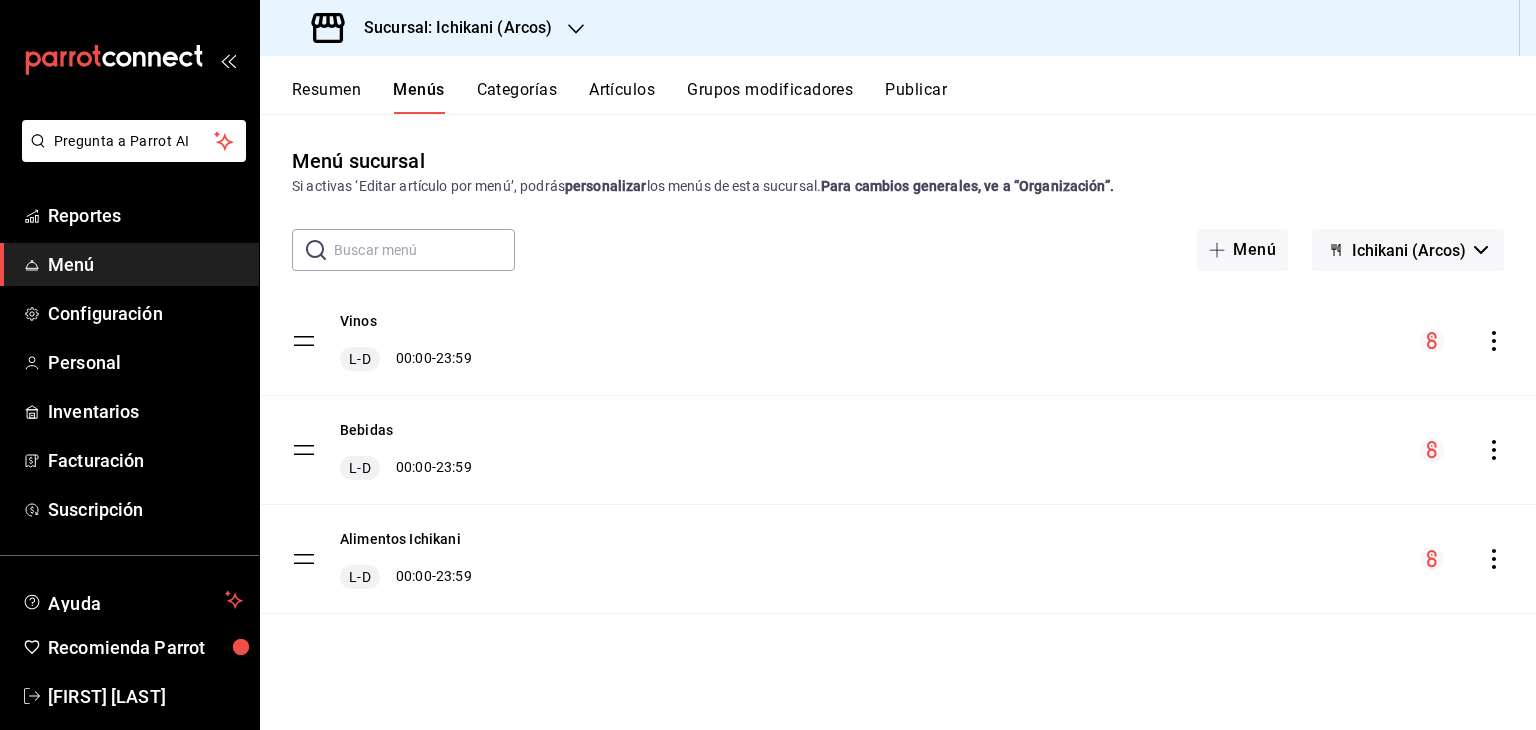 click at bounding box center (424, 250) 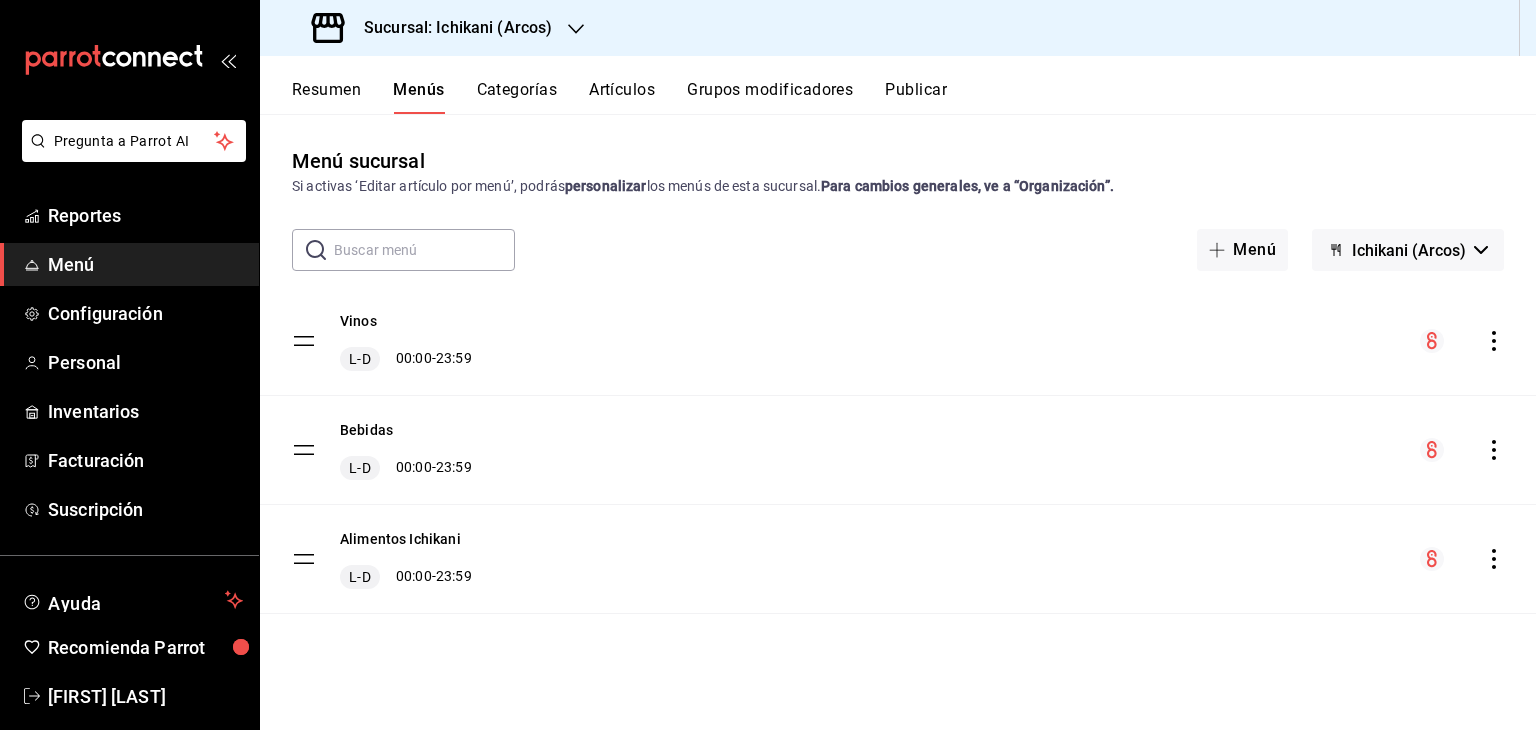click on "Resumen Menús Categorías Artículos Grupos modificadores Publicar" at bounding box center (898, 85) 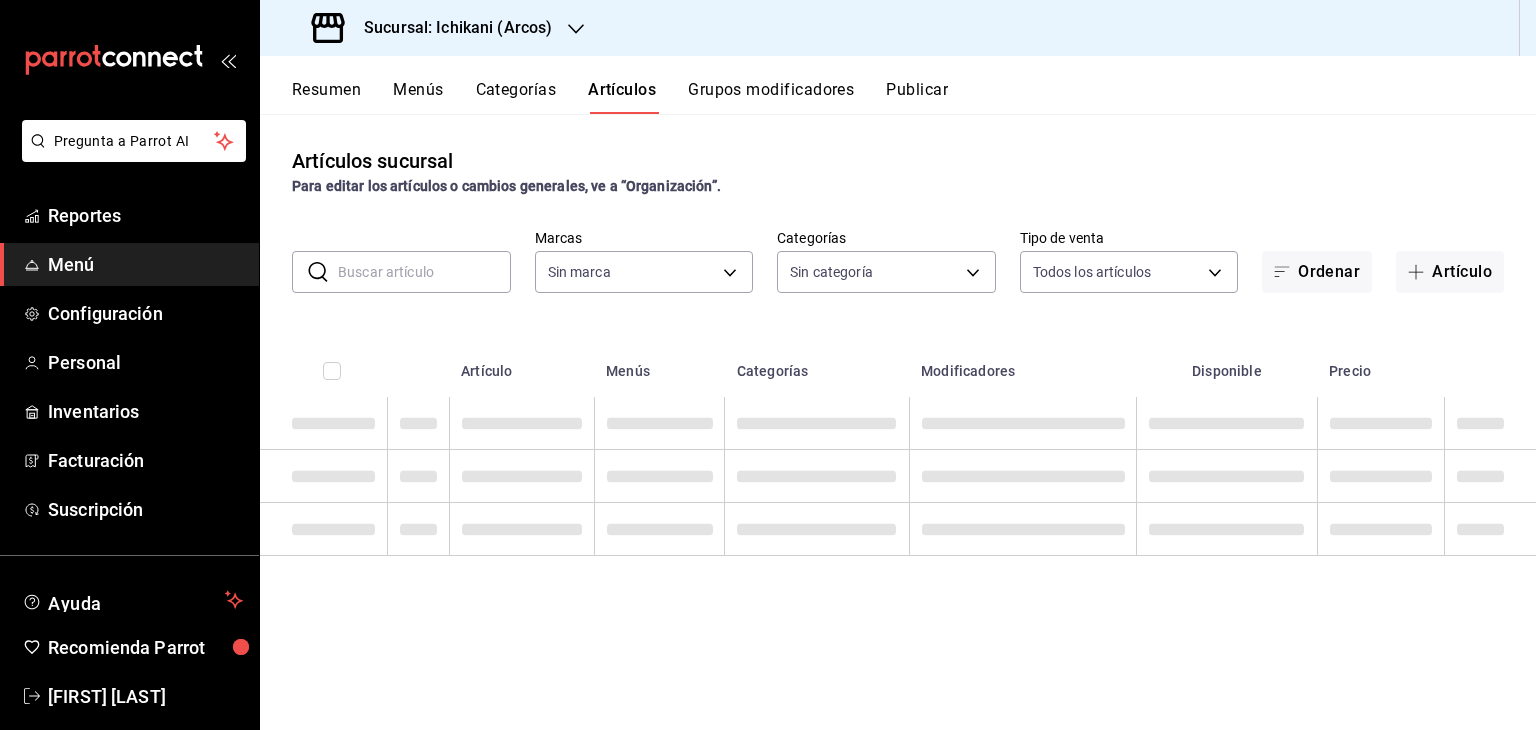 type on "5b36b593-4404-40a8-ab52-4e9fd09f90e2" 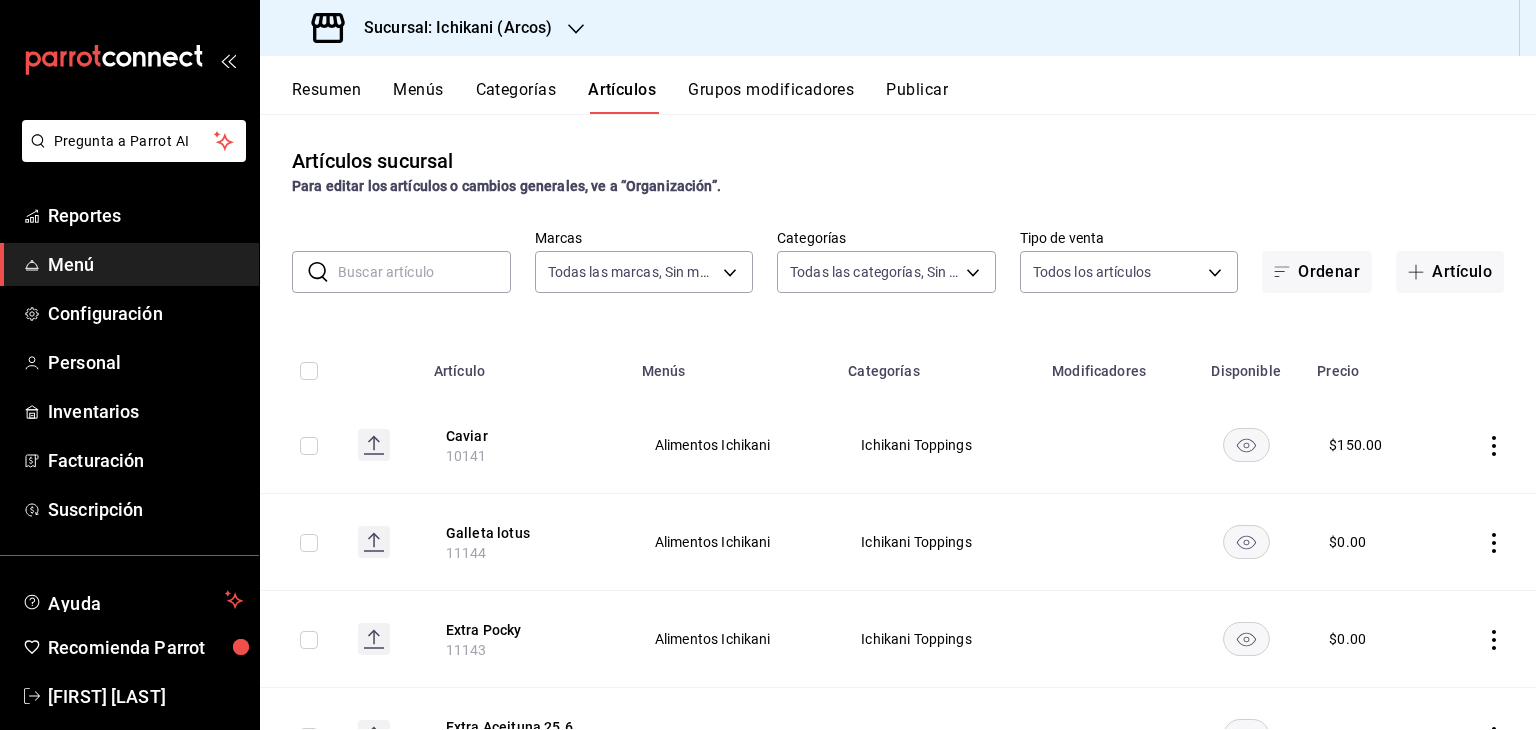 click at bounding box center (424, 272) 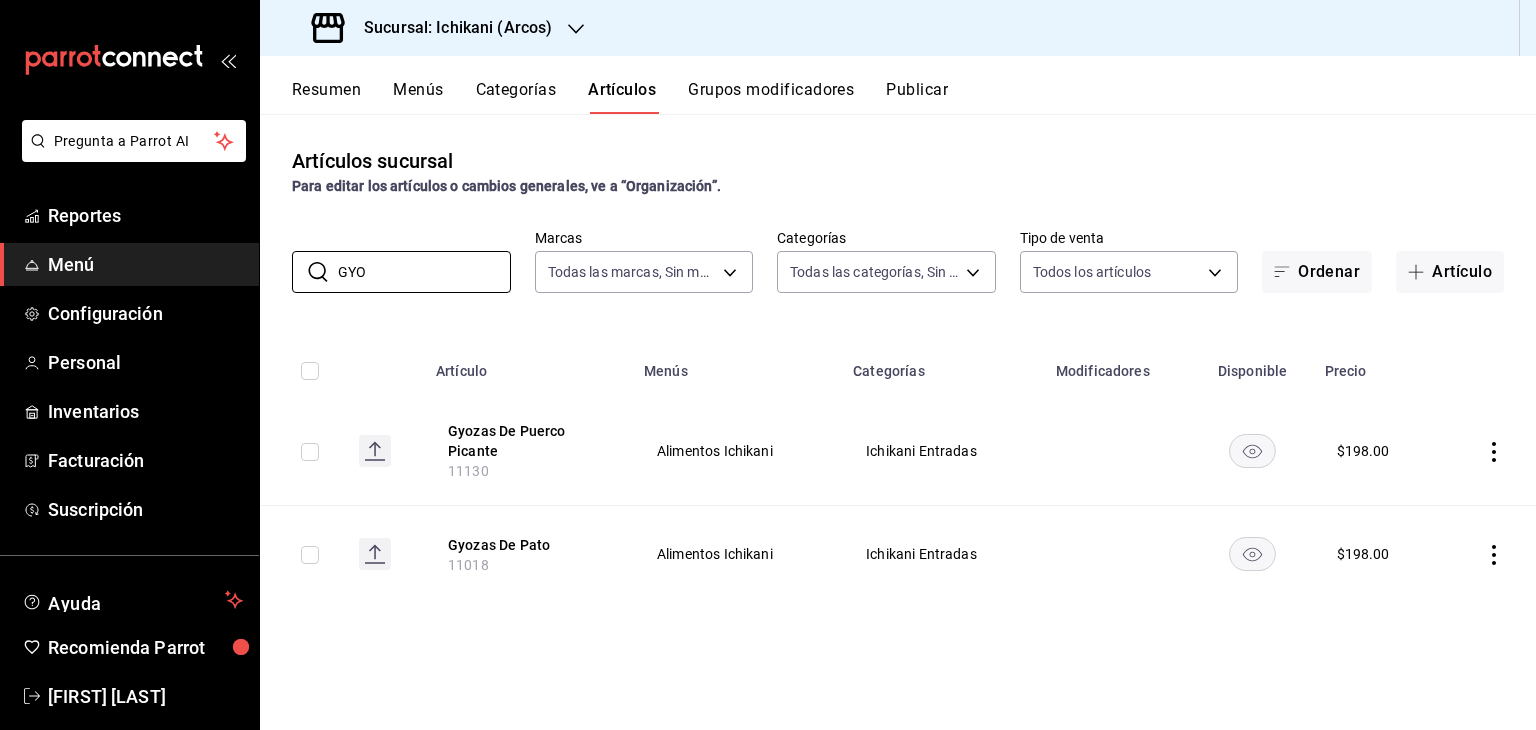 click on "Para editar los artículos o cambios generales, ve a “Organización”." at bounding box center [506, 186] 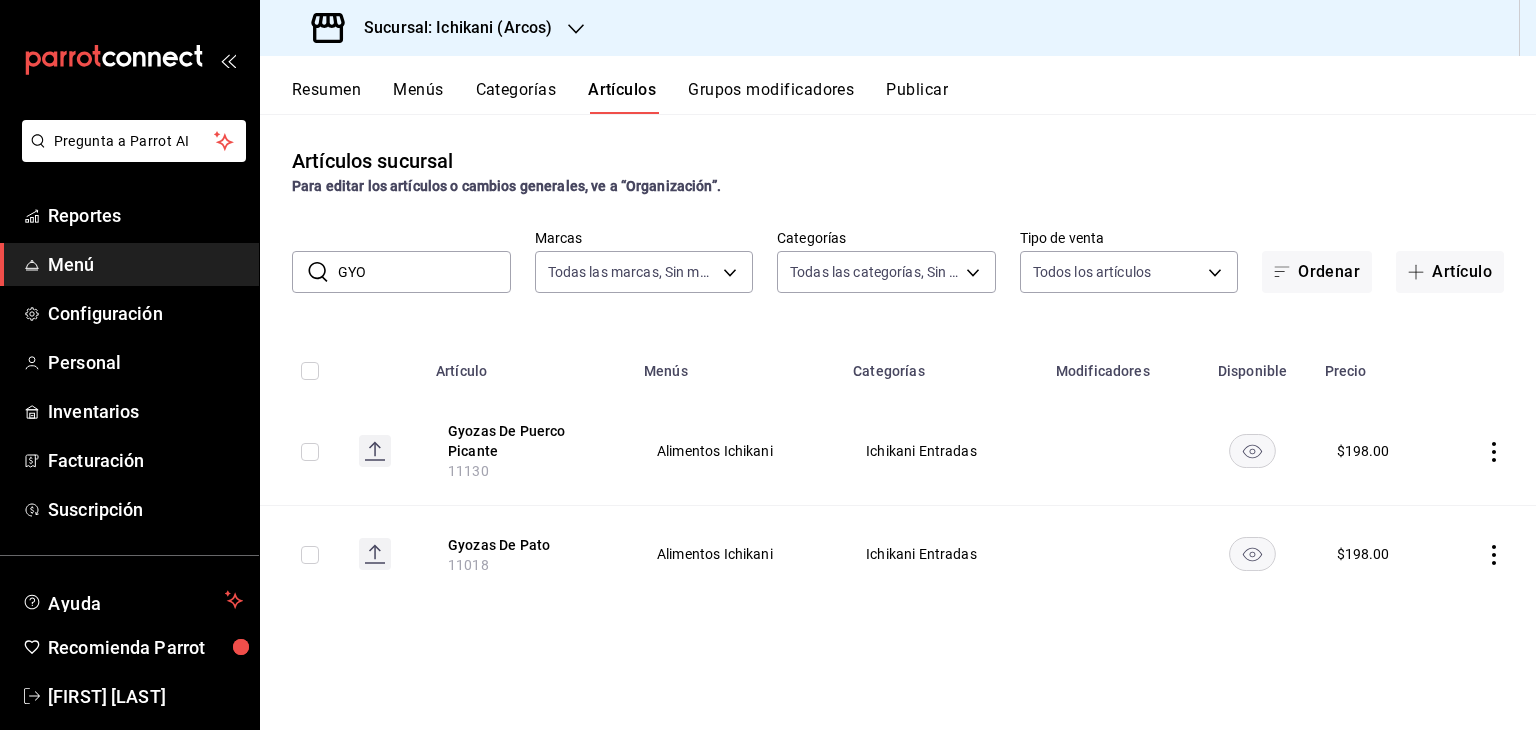 click on "GYO" at bounding box center [424, 272] 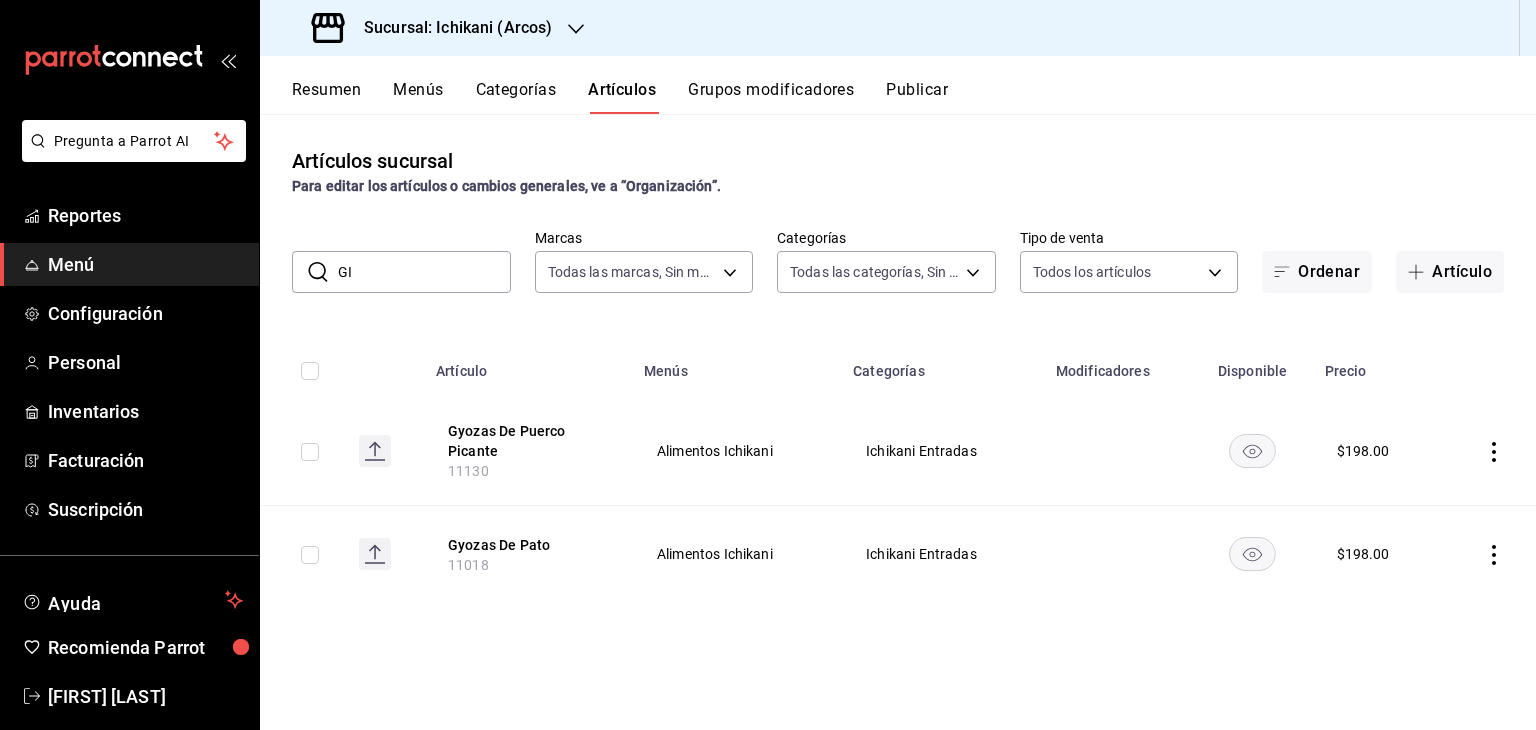 type on "GIO" 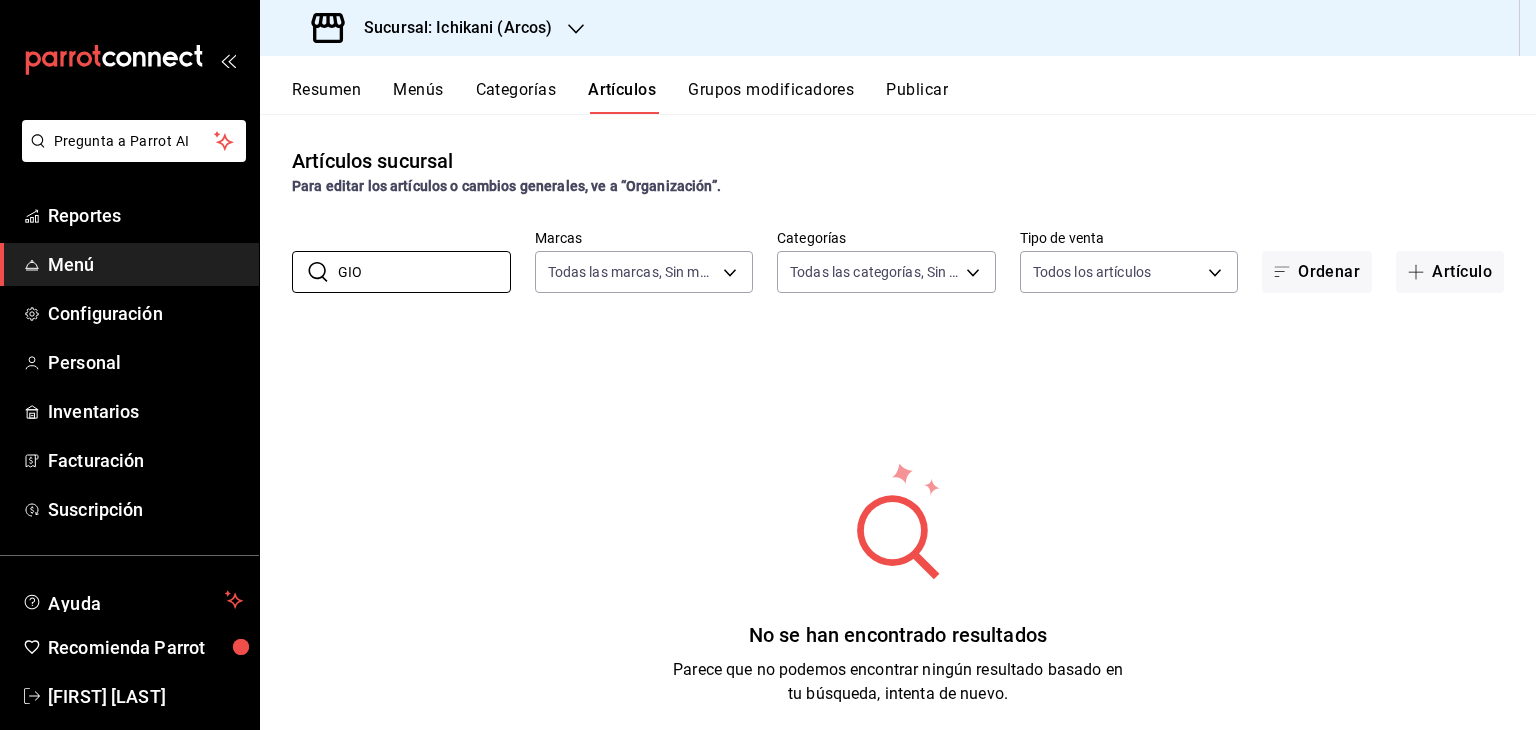drag, startPoint x: 419, startPoint y: 276, endPoint x: 17, endPoint y: 257, distance: 402.44876 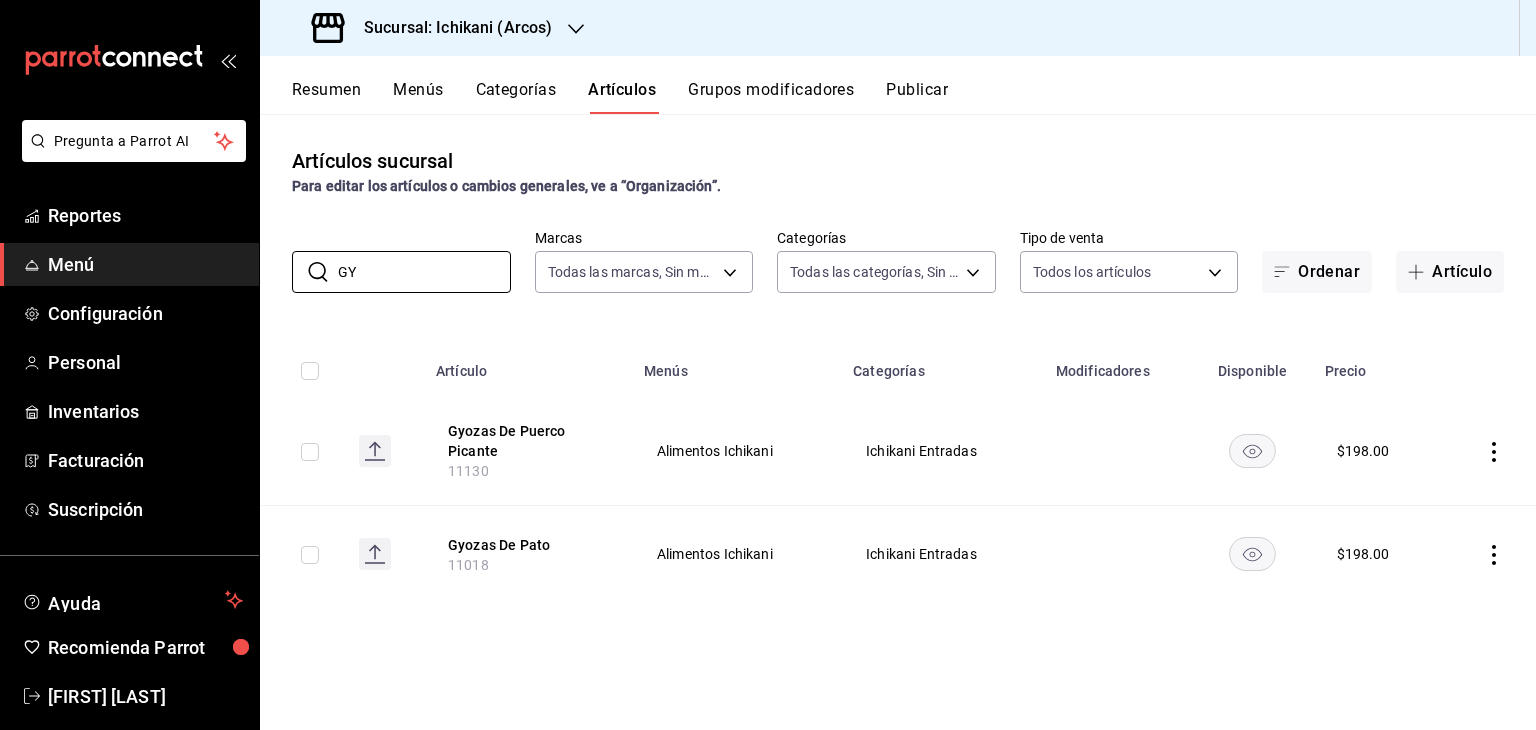 type on "G" 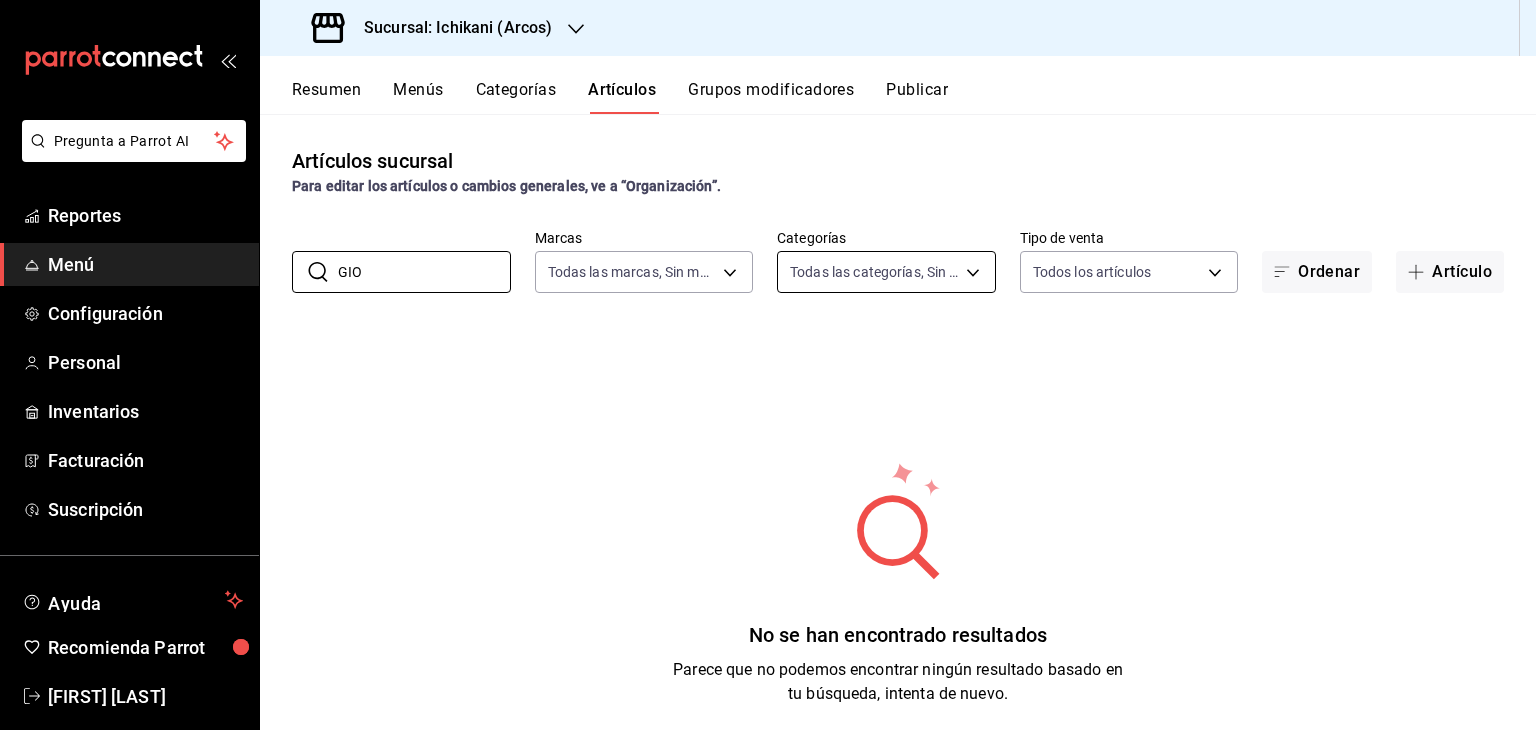 click on "Pregunta a Parrot AI Reportes   Menú   Configuración   Personal   Inventarios   Facturación   Suscripción   Ayuda Recomienda Parrot   [FIRST] [LAST]   Sugerir nueva función   Sucursal: Ichikani ([LOCATION]) Resumen Menús Categorías Artículos Grupos modificadores Publicar Artículos sucursal Para editar los artículos o cambios generales, ve a “Organización”. ​ GIO ​ Marcas Todas las marcas, Sin marca [UUID] Categorías Todas las categorías, Sin categoría Tipo de venta Todos los artículos ALL Ordenar Artículo No se han encontrado resultados Parece que no podemos encontrar ningún resultado basado en tu búsqueda, intenta de nuevo. Guardar GANA 1 MES GRATIS EN TU SUSCRIPCIÓN AQUÍ ¿Recuerdas cómo empezó tu restaurante?
Hoy puedes ayudar a un colega a tener el mismo cambio que tú viviste.
Recomienda Parrot directamente desde tu Portal Administrador.
Es fácil y rápido.
🎁 Por cada restaurante que se una, ganas 1 mes gratis. Ver video tutorial Ir a video" at bounding box center (768, 365) 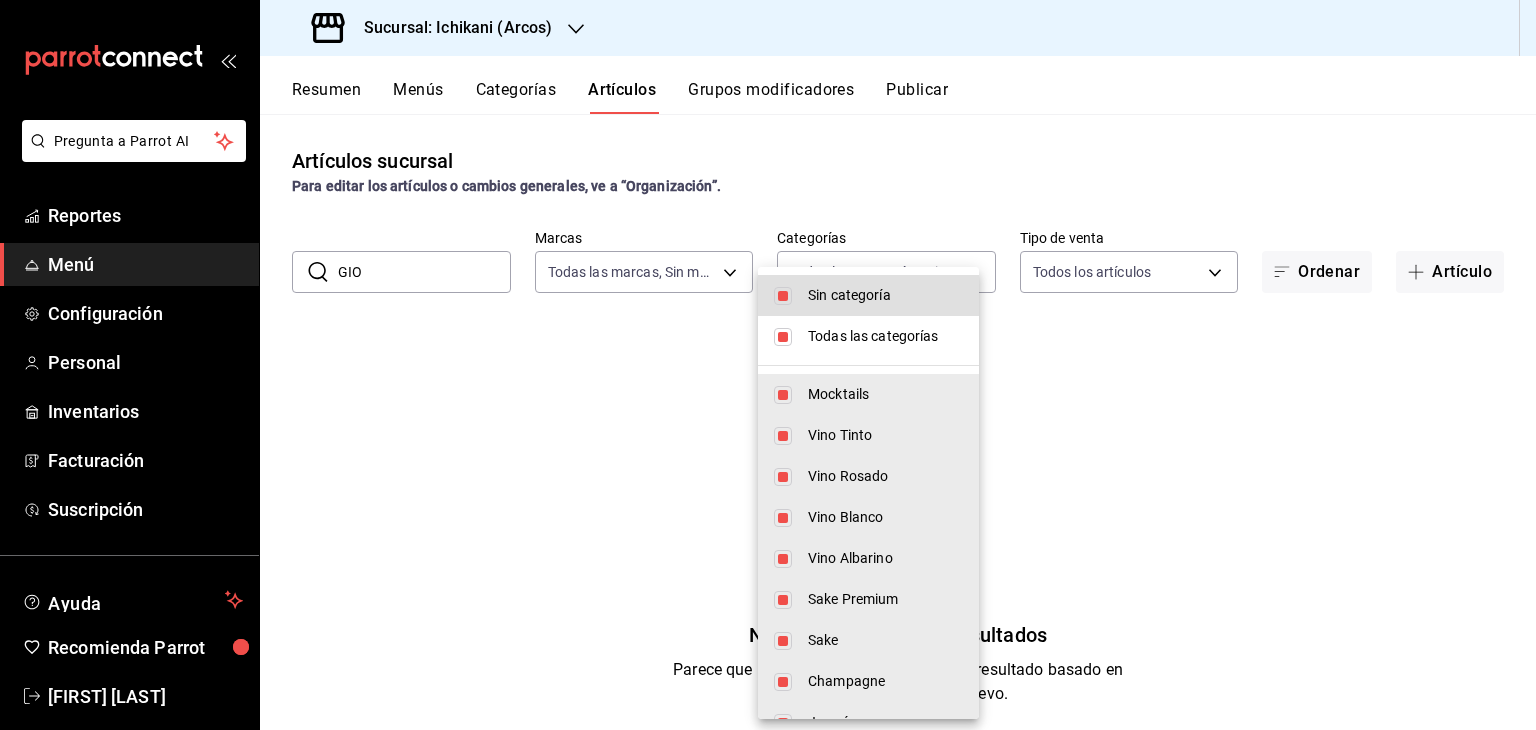 click at bounding box center [768, 365] 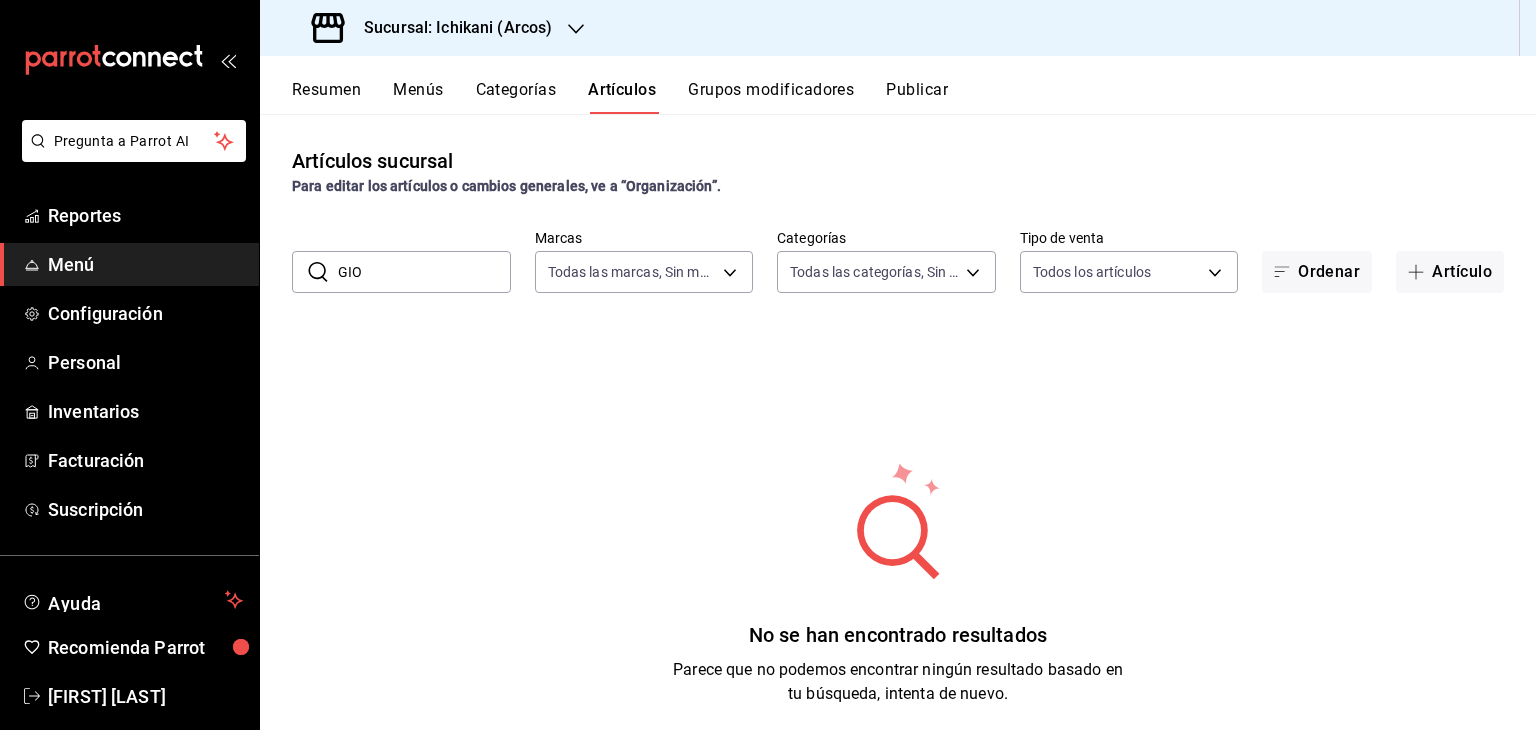 click on "Sin categoría Todas las categorías Mocktails Vino Tinto Vino Rosado Vino Blanco Vino Albarino Sake Premium Sake Champagne Joyería Whisky Japones Copas Whisky Japones Whisky Copas Whisky Vodka Copas Vodka Tequila Copas Tequila Signature Drinks Servicios De Barra Ron Copas Ron Mezcal Copas Mezcal Gin Copas Gin Digestivos Cervezas Cafe Y Te Brandy ​& Cognac Copas Brandy  Cognac. Bebidas Sin Alcohol Servicios Cocina Ichikani Ichikani Toppings Ichikani Sashimi Ichikani Postres Ichikani Nigiri Ichikani Makis Ichikani Hand Roll Ichikani Entradas Ichikani Cocteles" at bounding box center [768, 365] 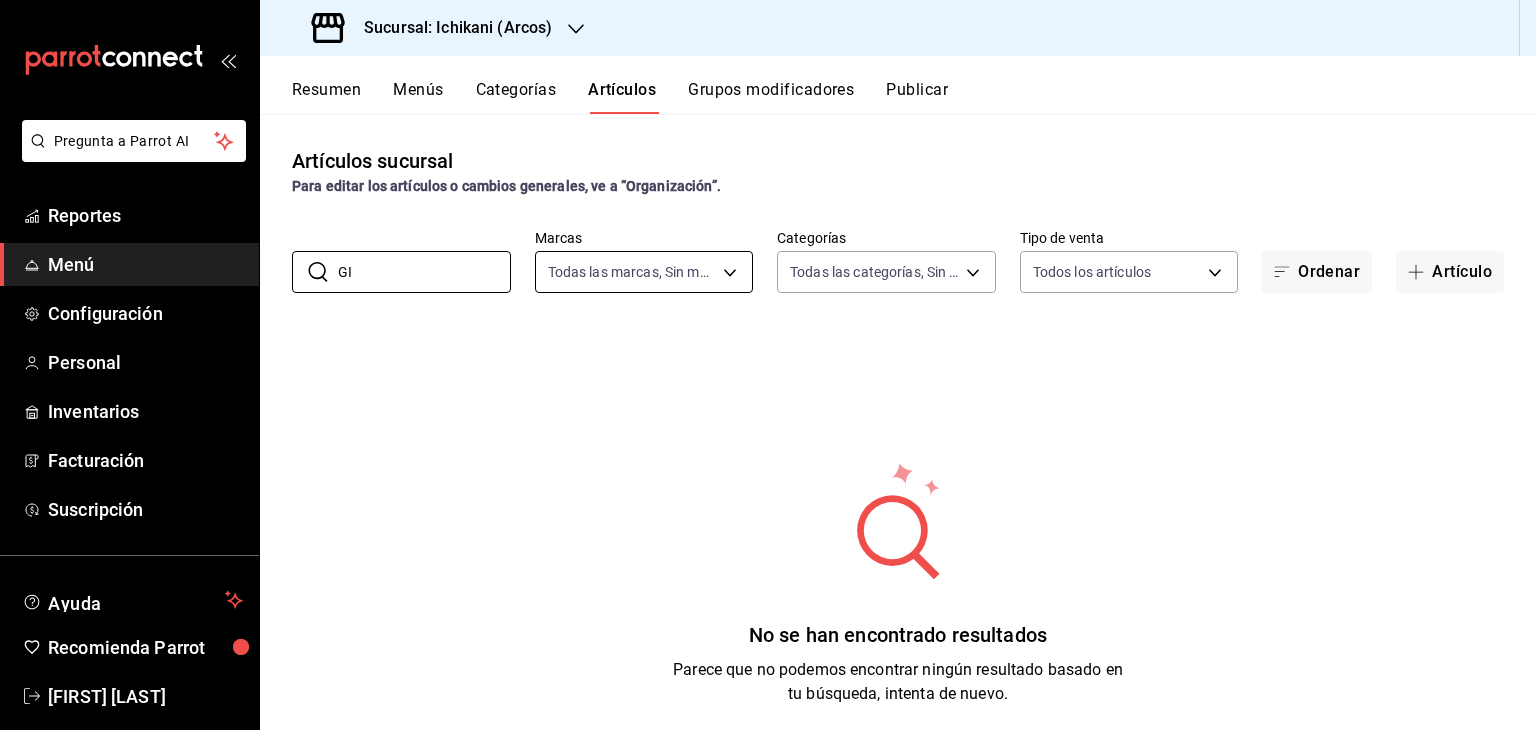 type on "G" 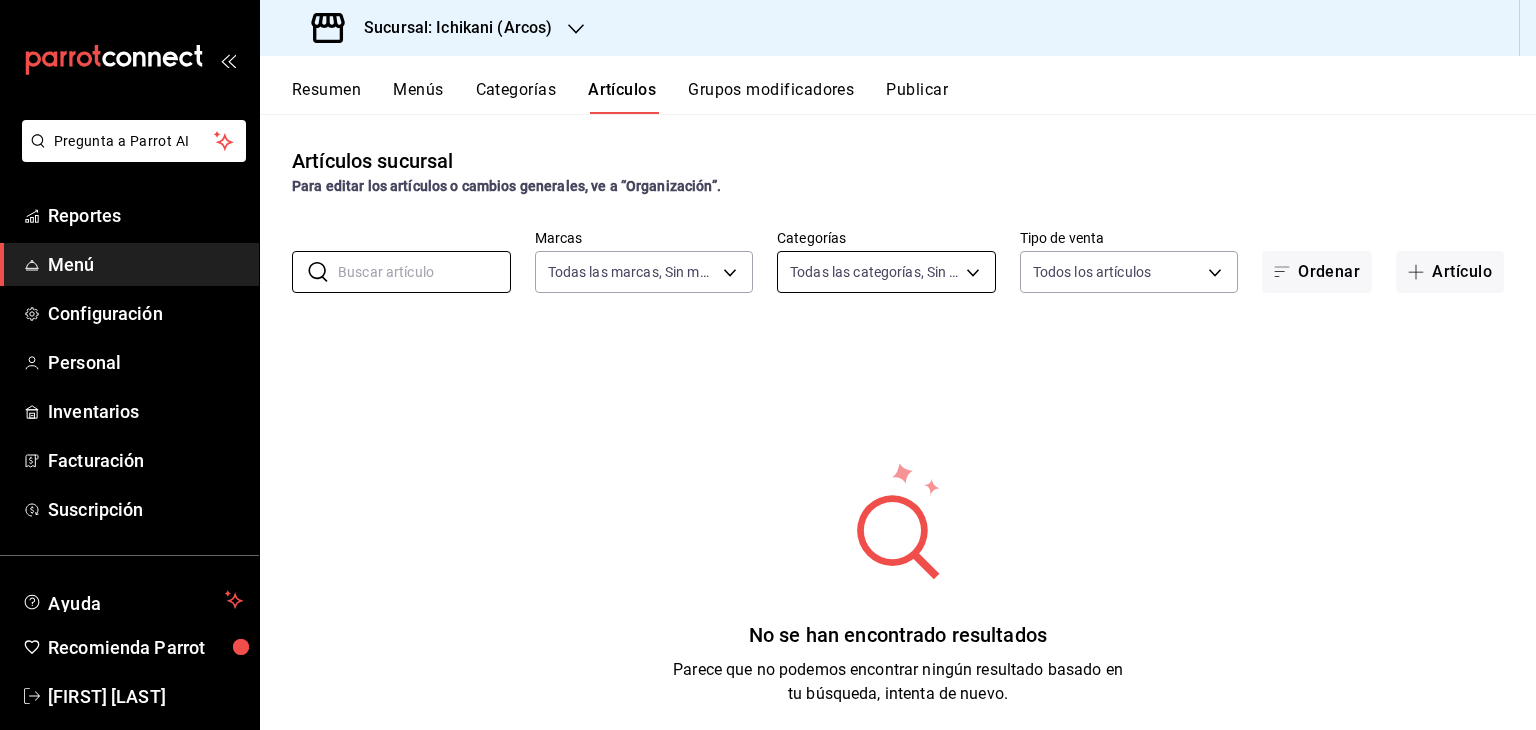 type 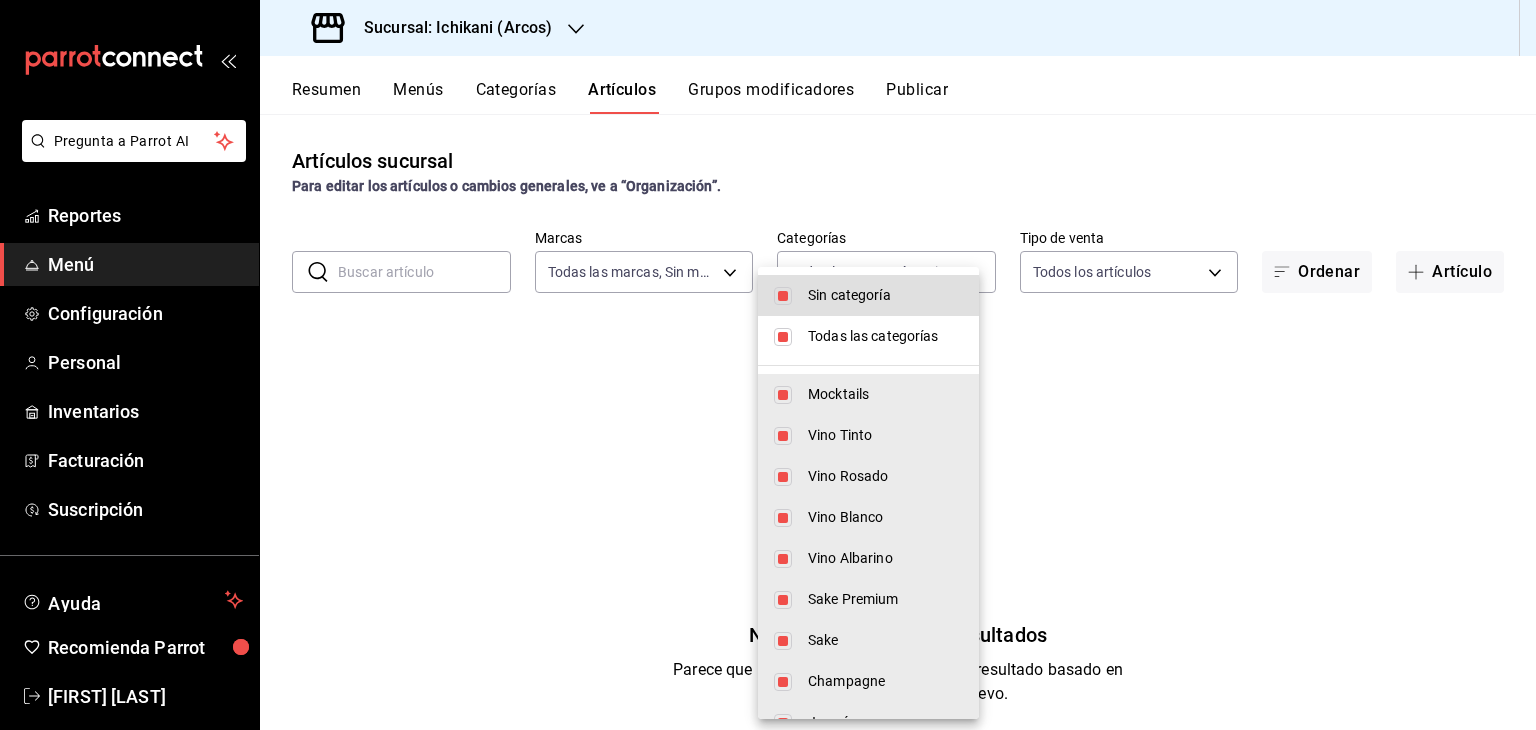 click on "Pregunta a Parrot AI Reportes   Menú   Configuración   Personal   Inventarios   Facturación   Suscripción   Ayuda Recomienda Parrot   [FIRST] [LAST]   Sugerir nueva función   Sucursal: Ichikani ([LOCATION]) Resumen Menús Categorías Artículos Grupos modificadores Publicar Artículos sucursal Para editar los artículos o cambios generales, ve a “Organización”. ​ ​ Marcas Todas las marcas, Sin marca [UUID] Categorías Todas las categorías, Sin categoría Tipo de venta Todos los artículos ALL Ordenar Artículo No se han encontrado resultados Parece que no podemos encontrar ningún resultado basado en tu búsqueda, intenta de nuevo. Guardar GANA 1 MES GRATIS EN TU SUSCRIPCIÓN AQUÍ ¿Recuerdas cómo empezó tu restaurante?
Hoy puedes ayudar a un colega a tener el mismo cambio que tú viviste.
Recomienda Parrot directamente desde tu Portal Administrador.
Es fácil y rápido.
🎁 Por cada restaurante que se una, ganas 1 mes gratis. Ver video tutorial Ir a video   Menú" at bounding box center (768, 365) 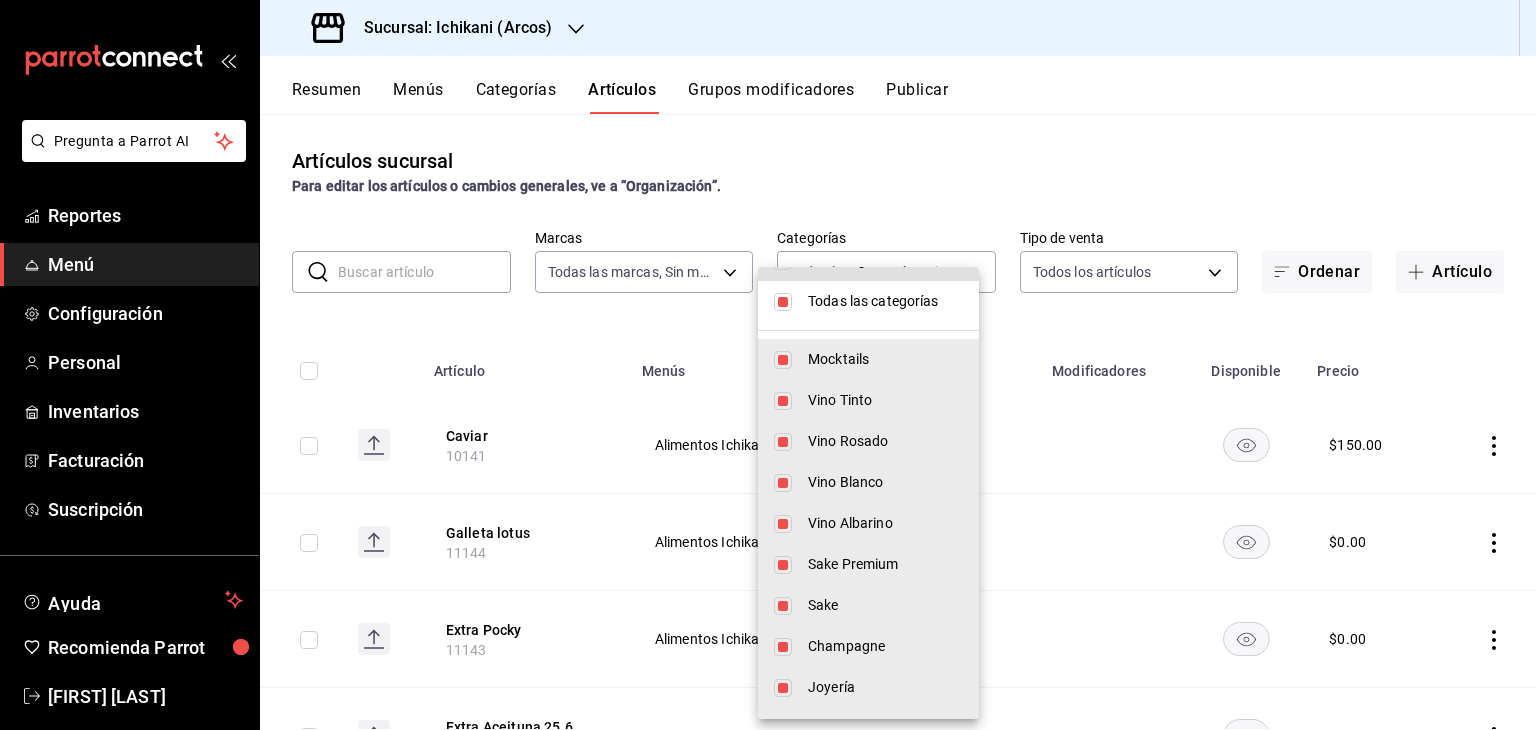 scroll, scrollTop: 0, scrollLeft: 0, axis: both 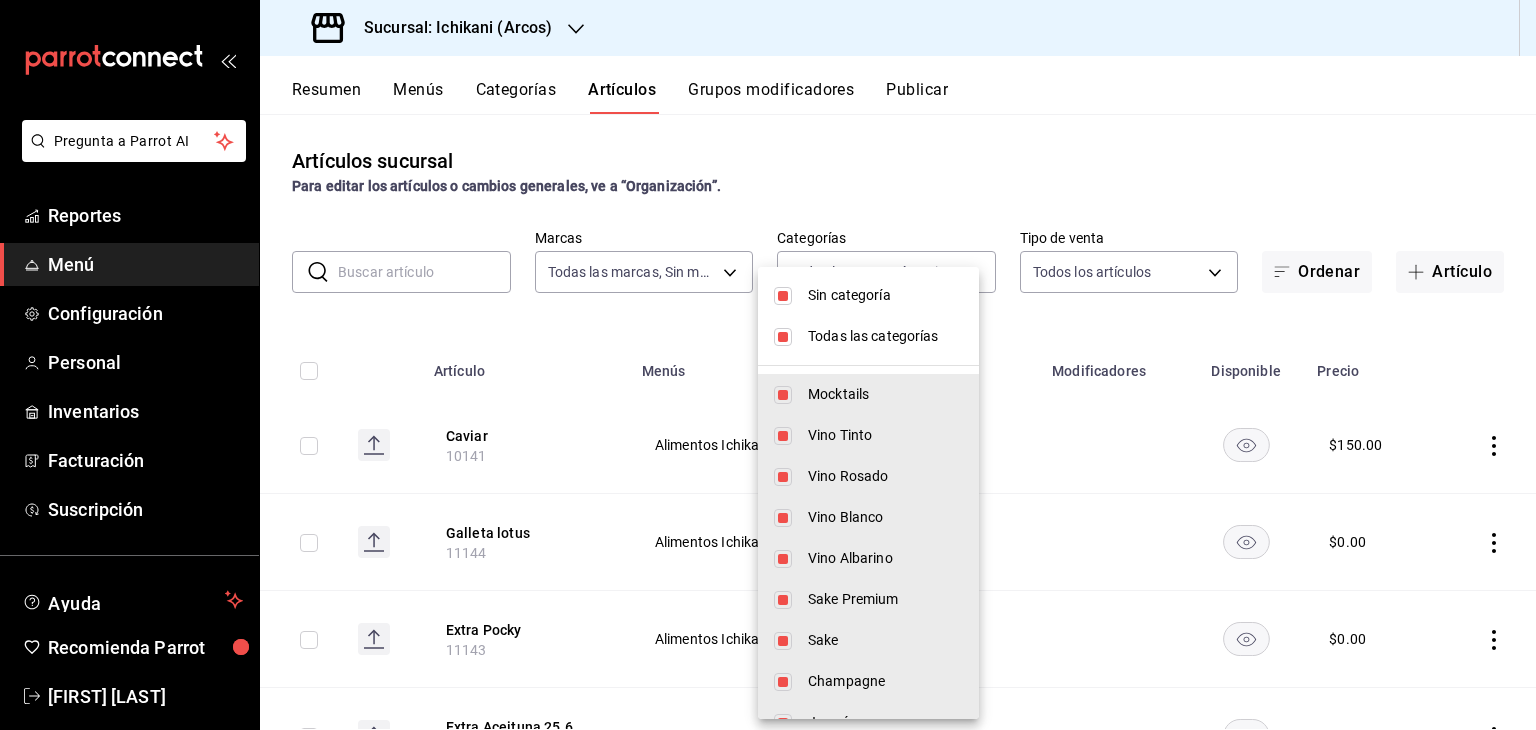 click on "Todas las categorías" at bounding box center (885, 336) 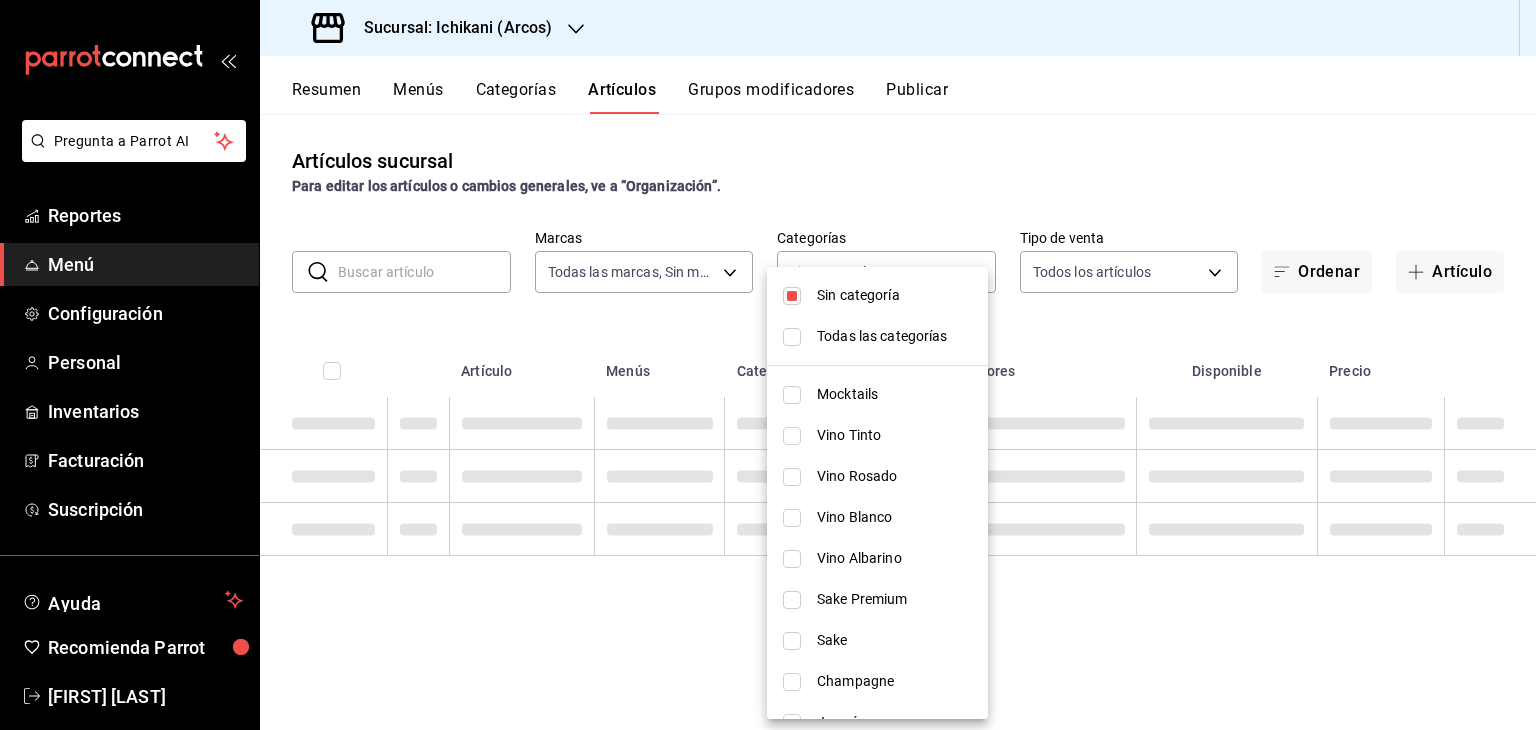 click on "Sin categoría" at bounding box center [894, 295] 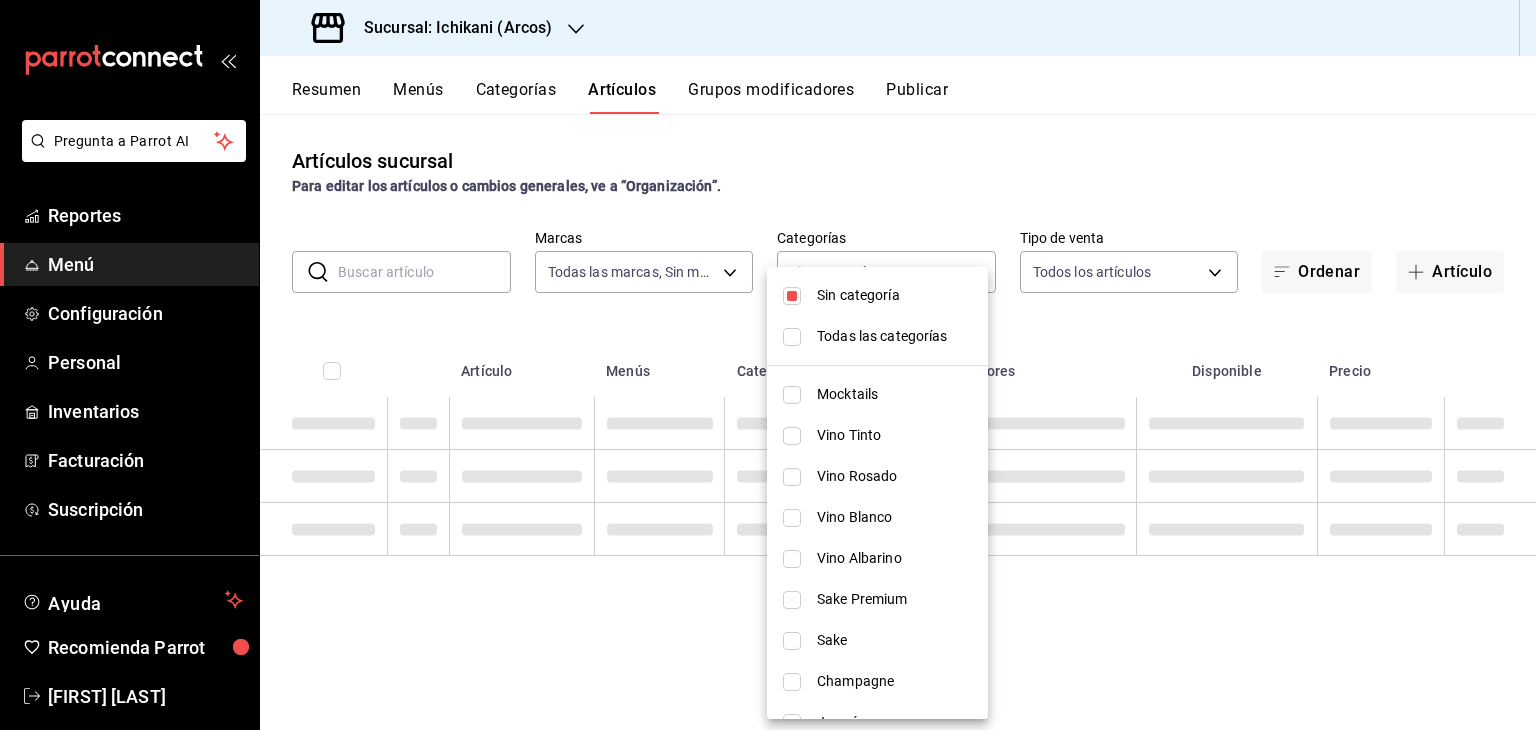 checkbox on "false" 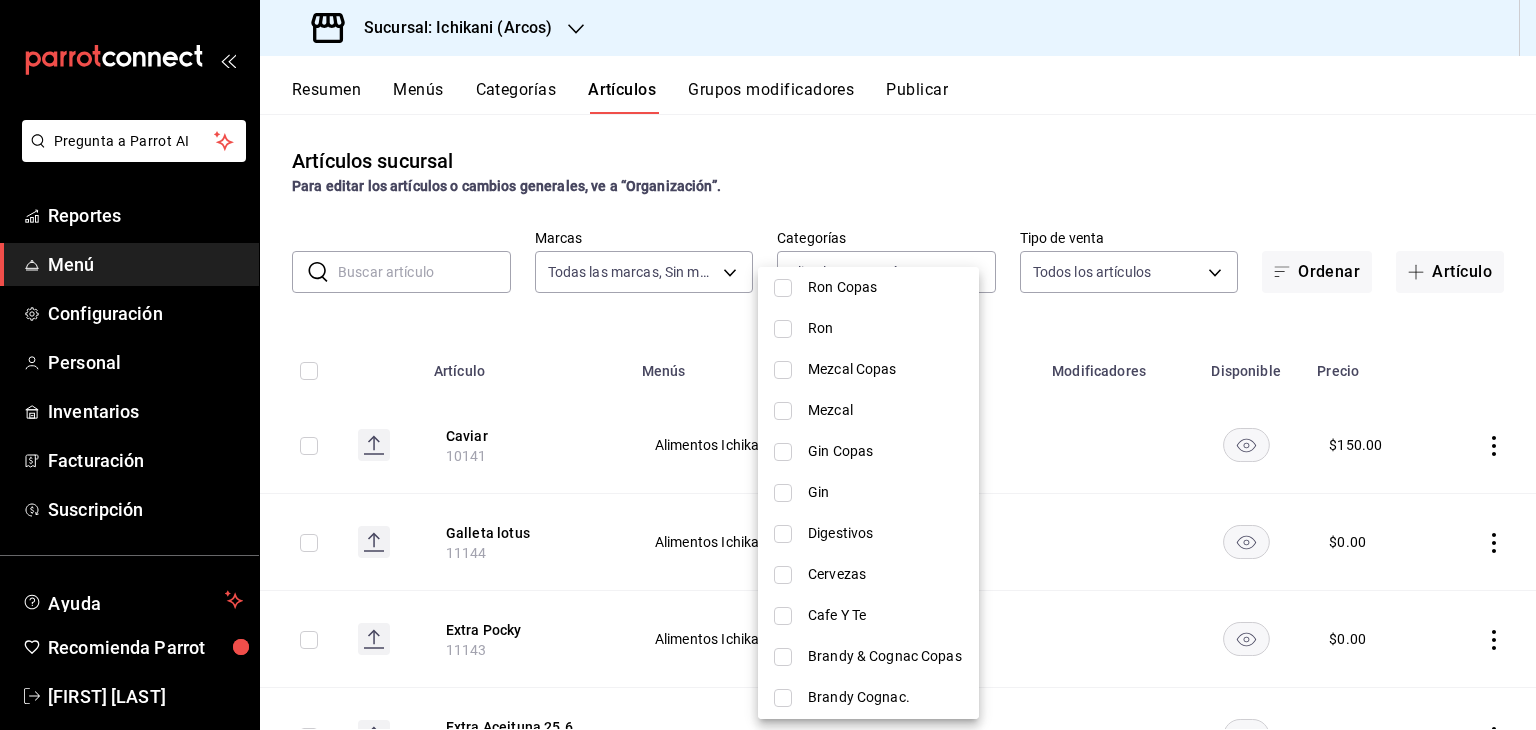 scroll, scrollTop: 900, scrollLeft: 0, axis: vertical 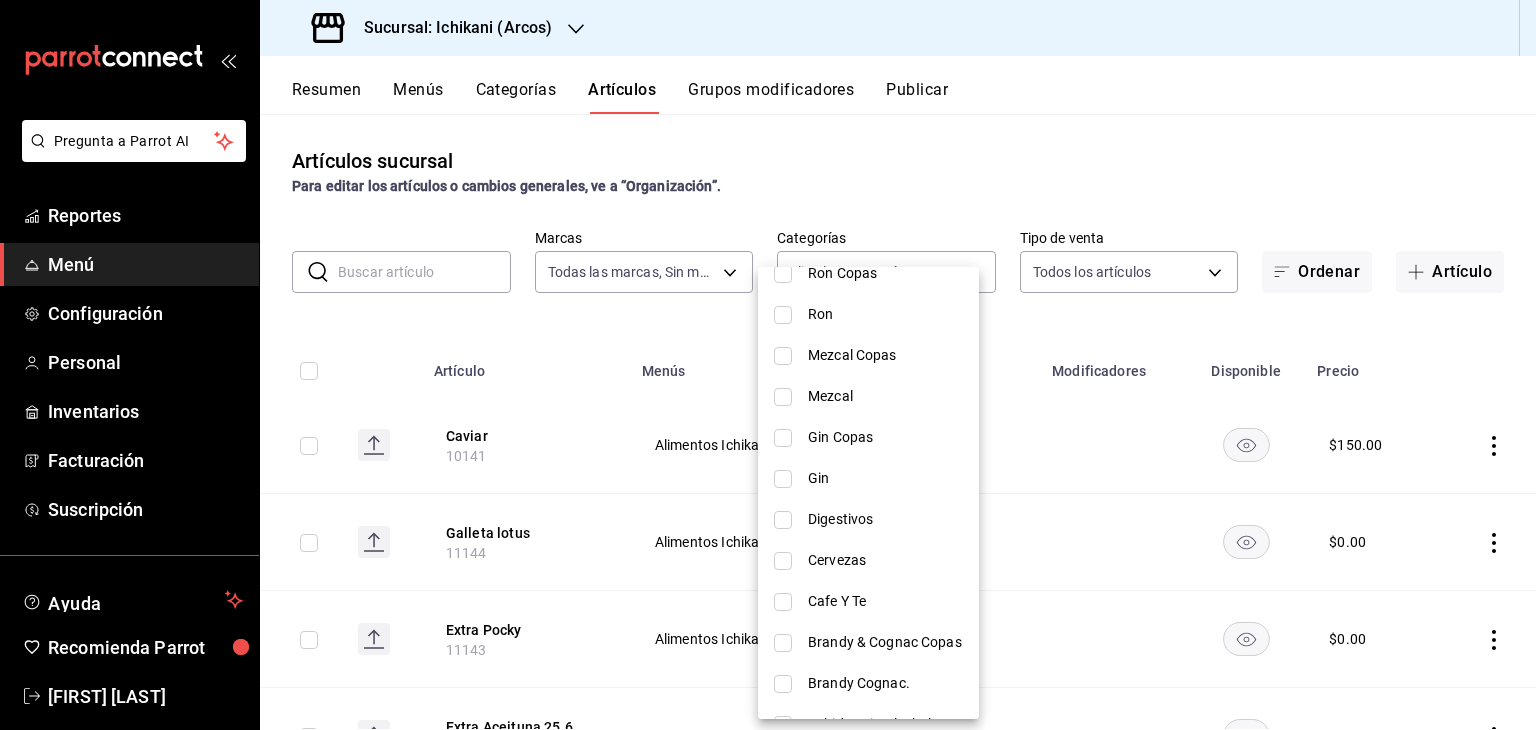 click at bounding box center [768, 365] 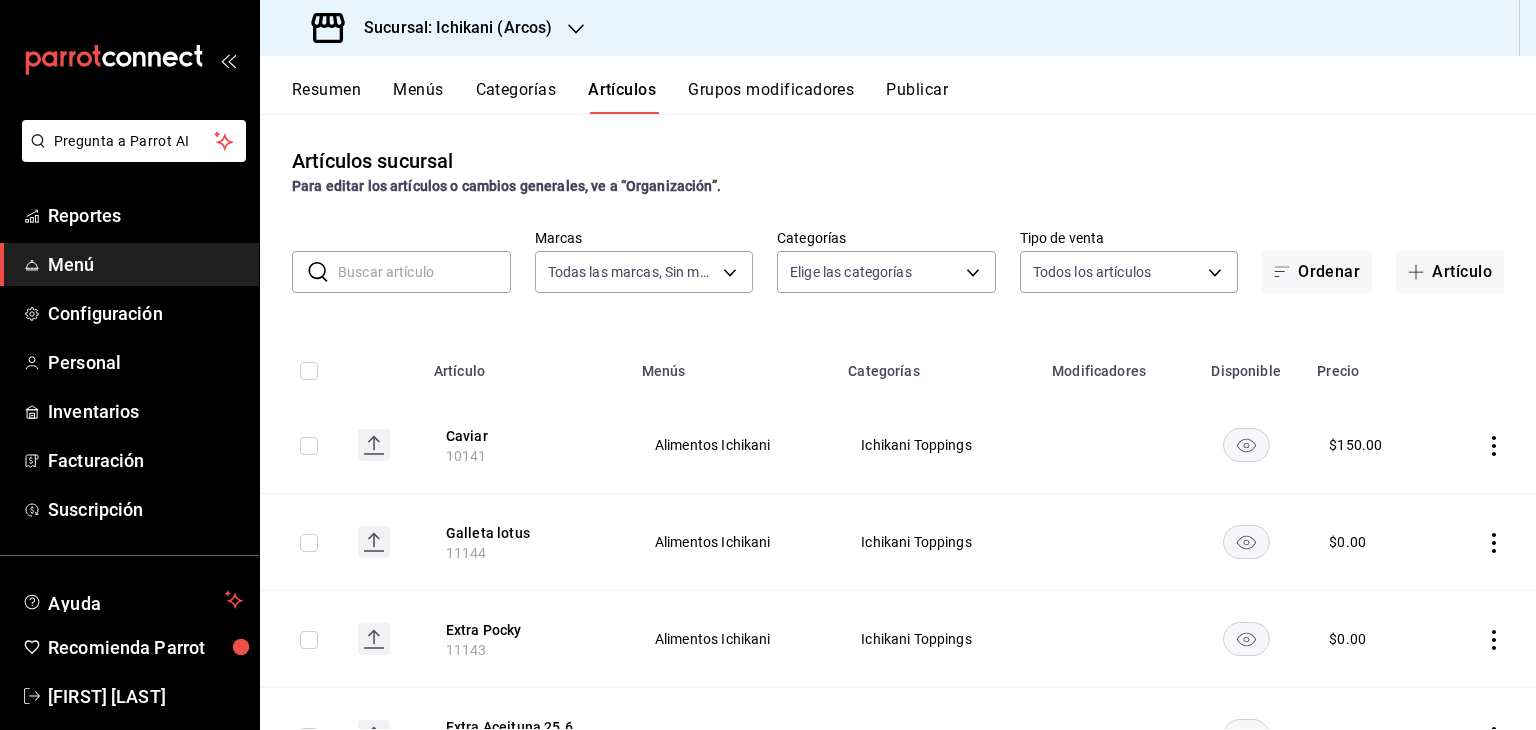 click on "Categorías" at bounding box center (938, 365) 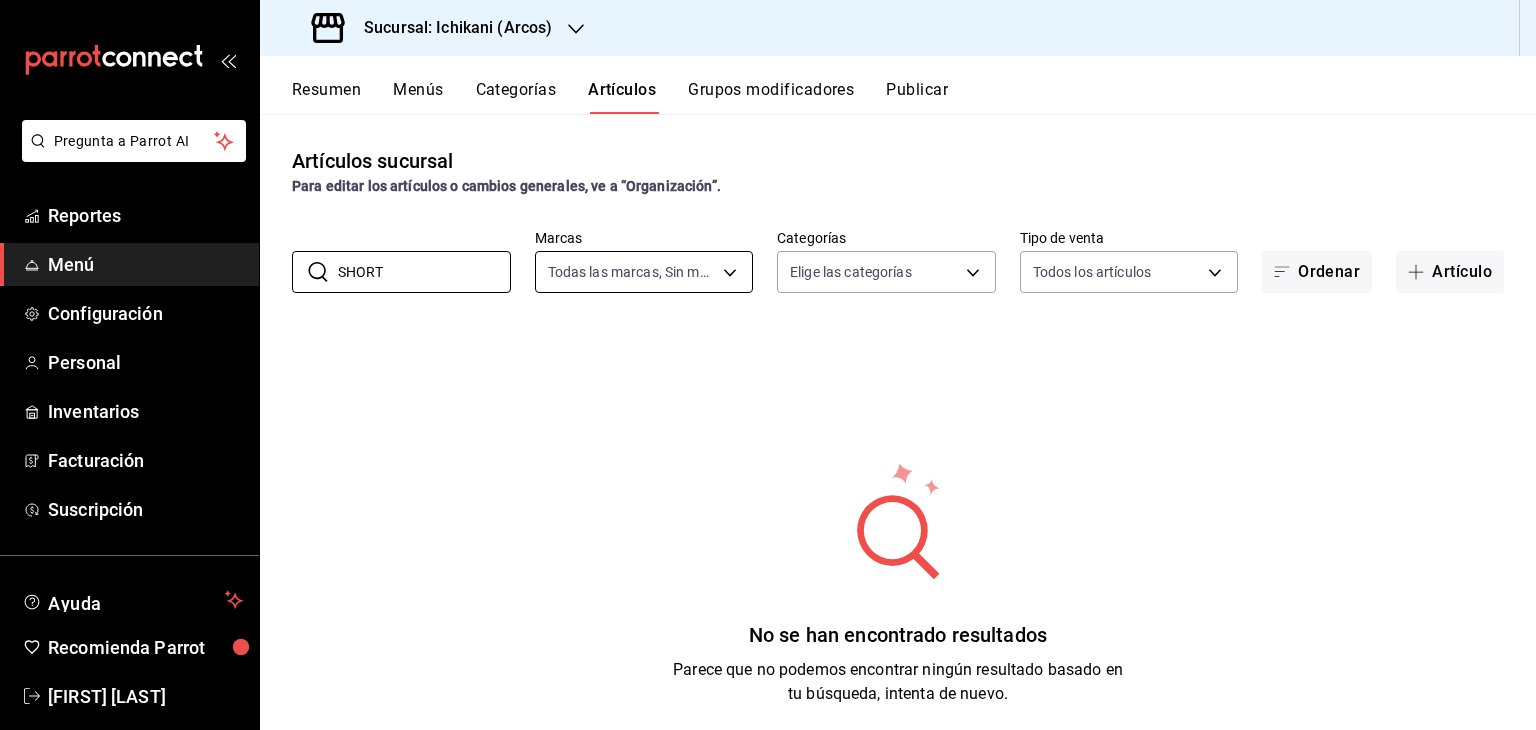 type on "SHORT" 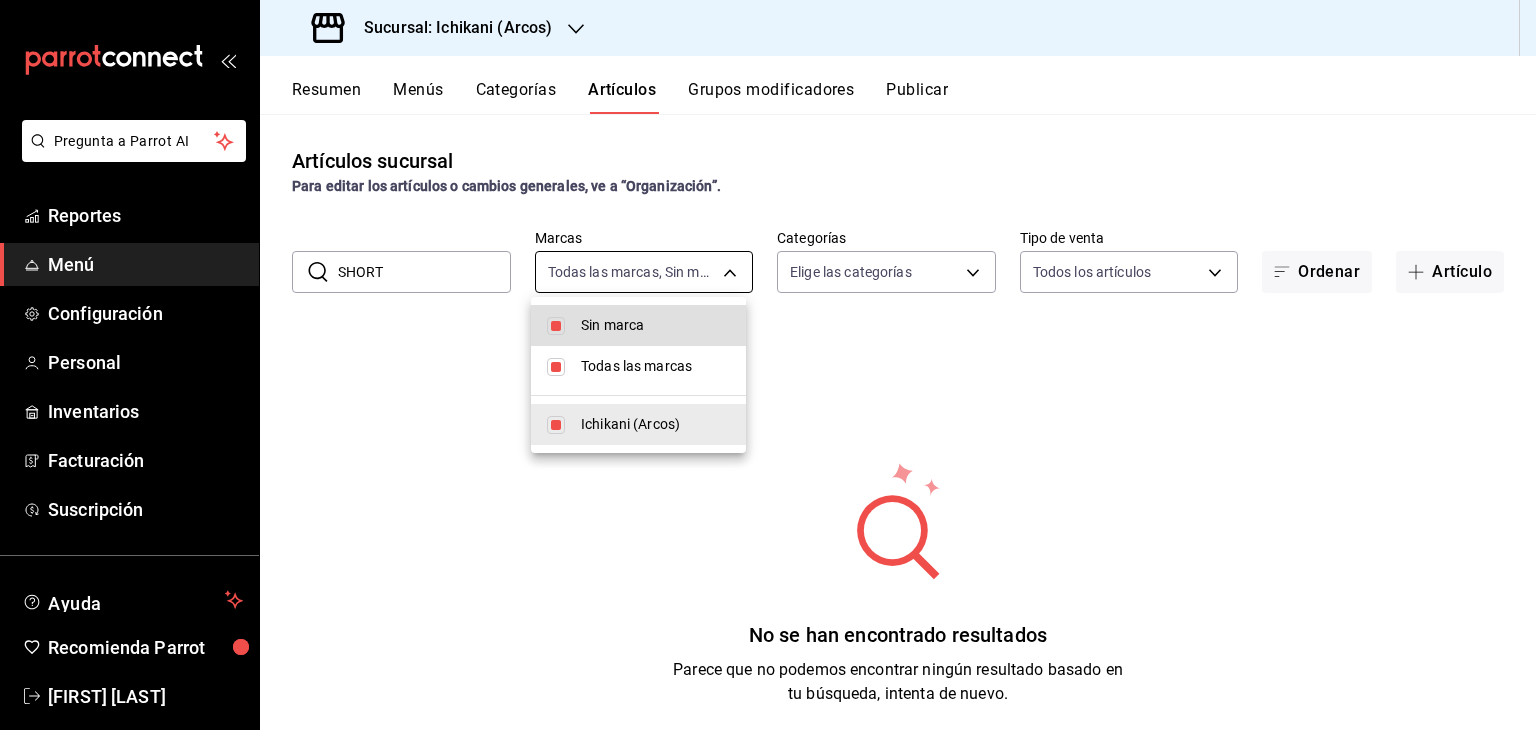 click on "Pregunta a Parrot AI Reportes   Menú   Configuración   Personal   Inventarios   Facturación   Suscripción   Ayuda Recomienda Parrot   [FIRST] [LAST]   Sugerir nueva función   Sucursal: Ichikani ([LOCATION]) Resumen Menús Categorías Artículos Grupos modificadores Publicar Artículos sucursal Para editar los artículos o cambios generales, ve a “Organización”. ​ SHORT ​ Marcas Todas las marcas, Sin marca [UUID] Categorías Elige las categorías Tipo de venta Todos los artículos ALL Ordenar Artículo No se han encontrado resultados Parece que no podemos encontrar ningún resultado basado en tu búsqueda, intenta de nuevo. Guardar GANA 1 MES GRATIS EN TU SUSCRIPCIÓN AQUÍ ¿Recuerdas cómo empezó tu restaurante?
Hoy puedes ayudar a un colega a tener el mismo cambio que tú viviste.
Recomienda Parrot directamente desde tu Portal Administrador.
Es fácil y rápido.
🎁 Por cada restaurante que se una, ganas 1 mes gratis. Ver video tutorial Ir a video Reportes   Menú" at bounding box center [768, 365] 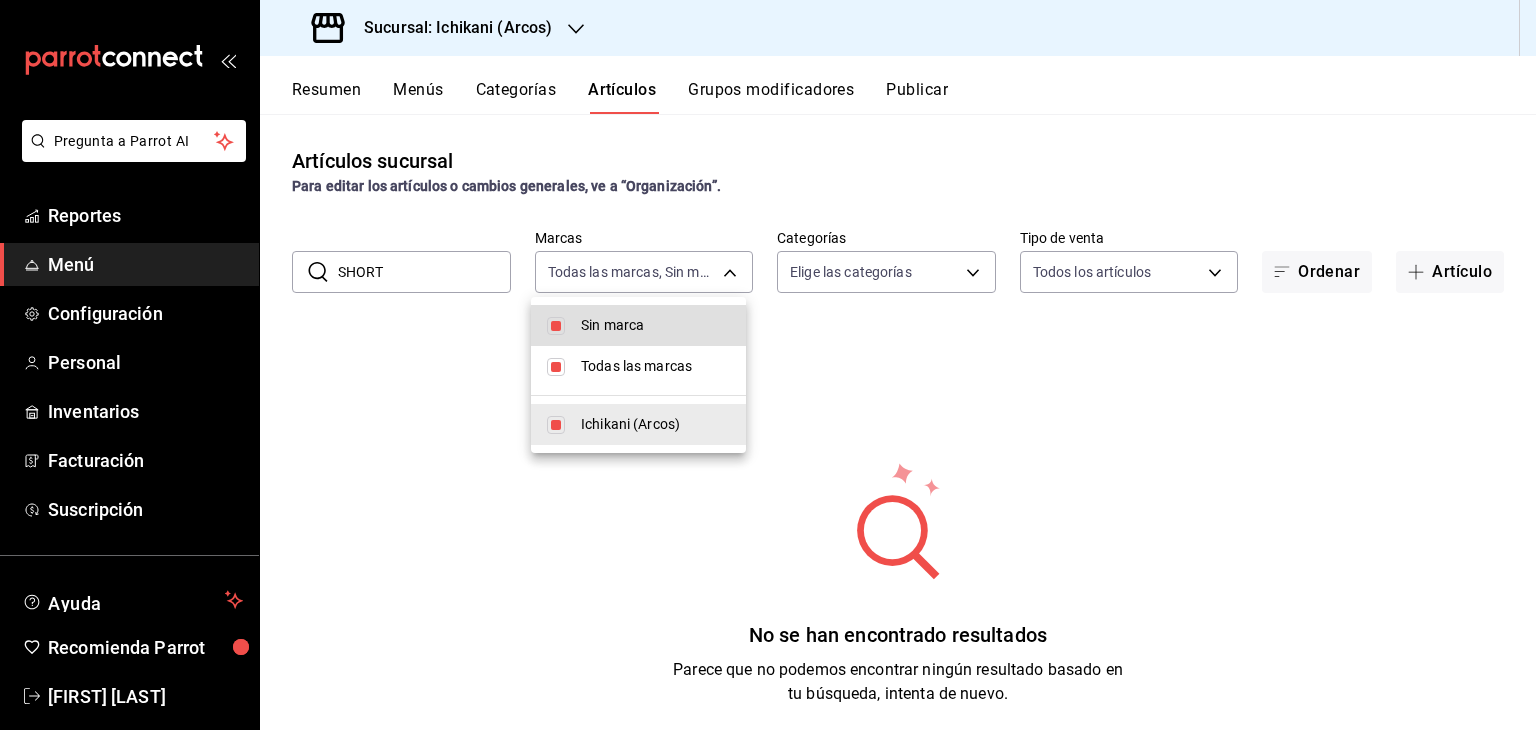 click at bounding box center (768, 365) 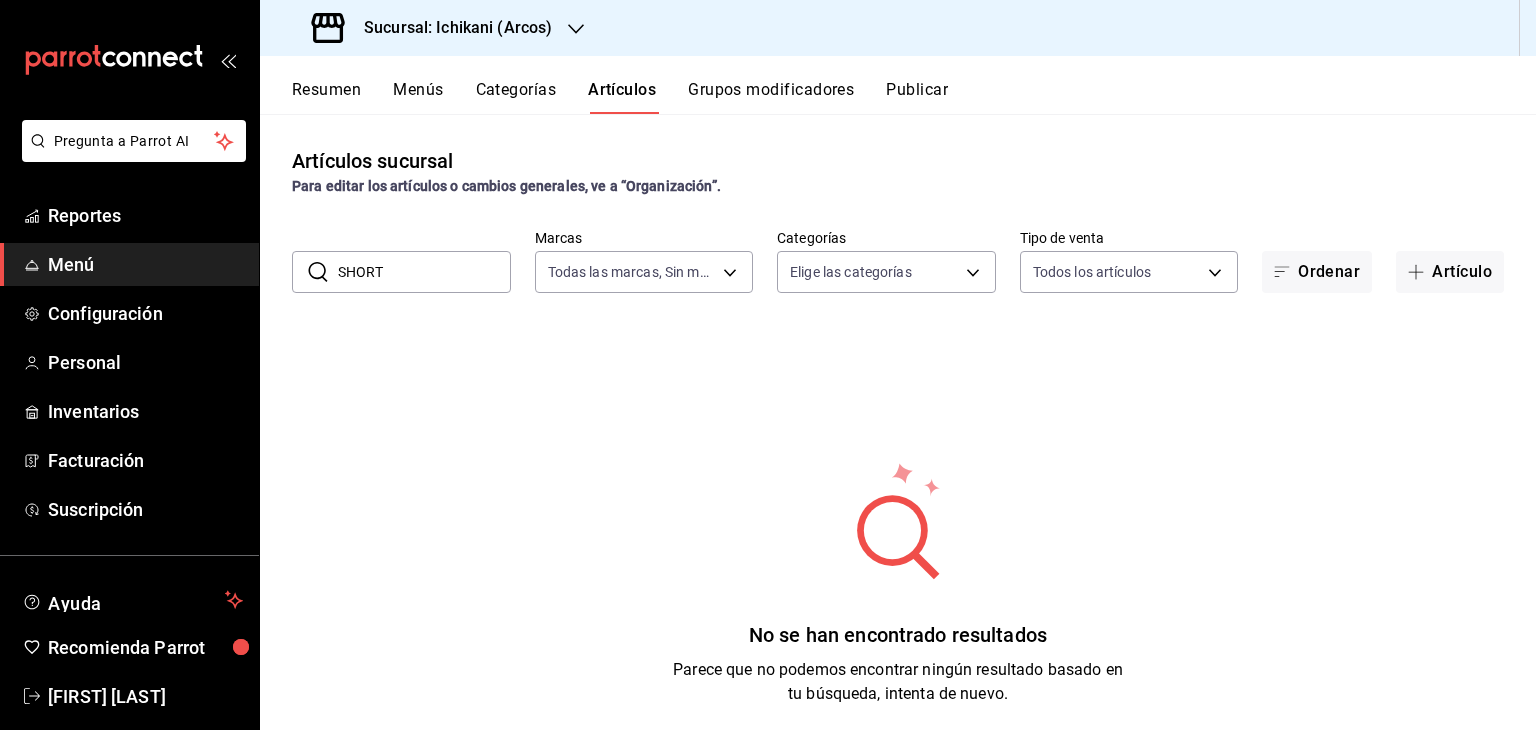 click on "Menús" at bounding box center [418, 97] 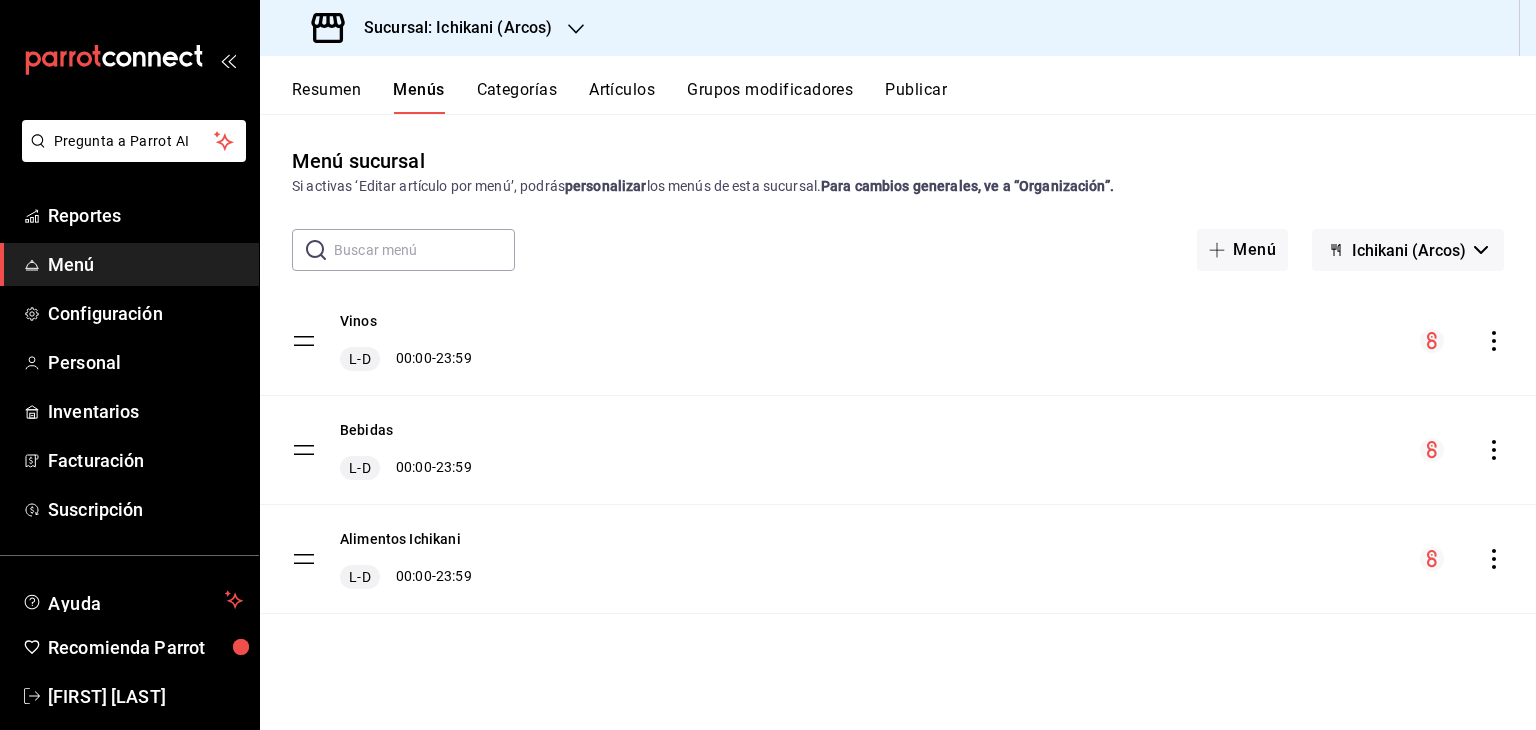 click on "Ichikani (Arcos)" at bounding box center [1408, 250] 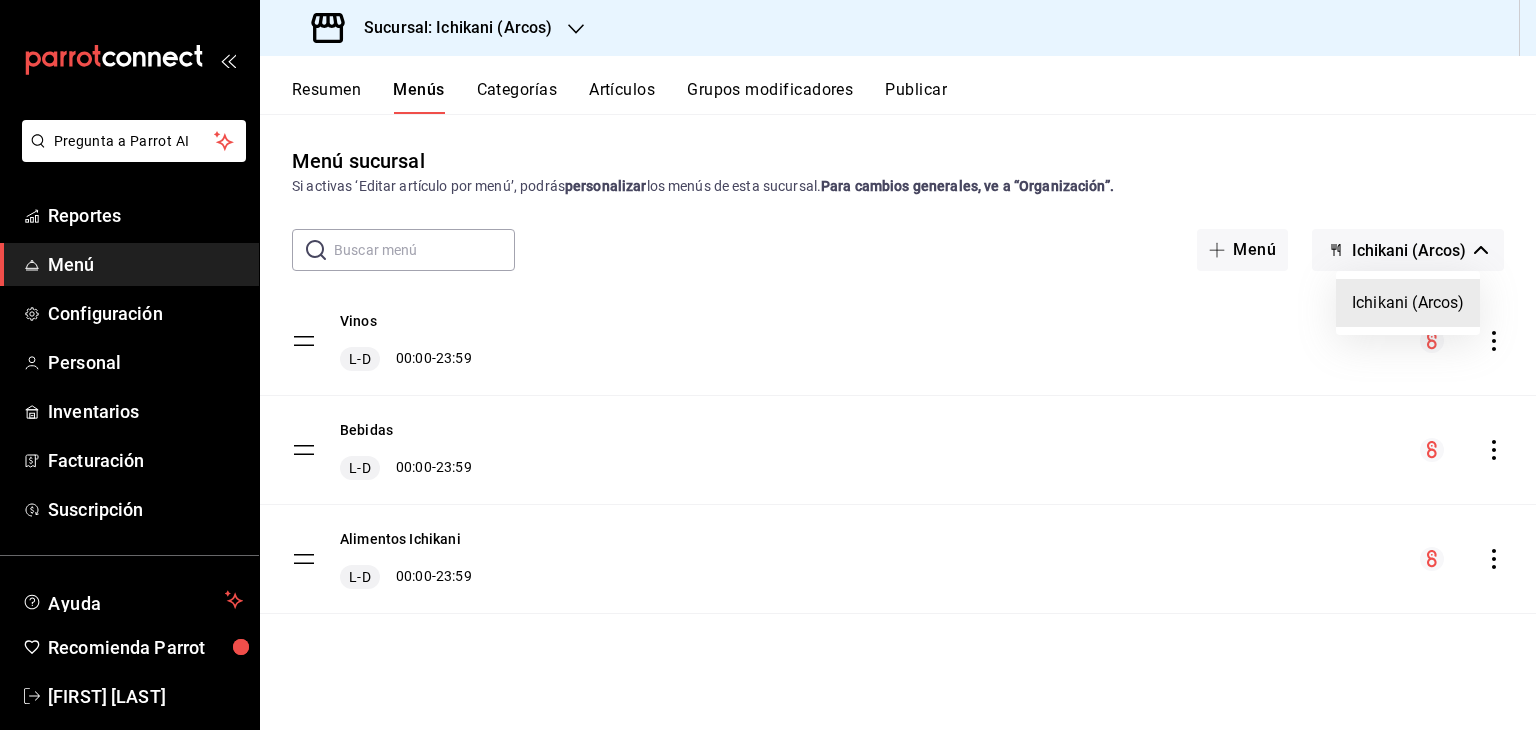 click at bounding box center [768, 365] 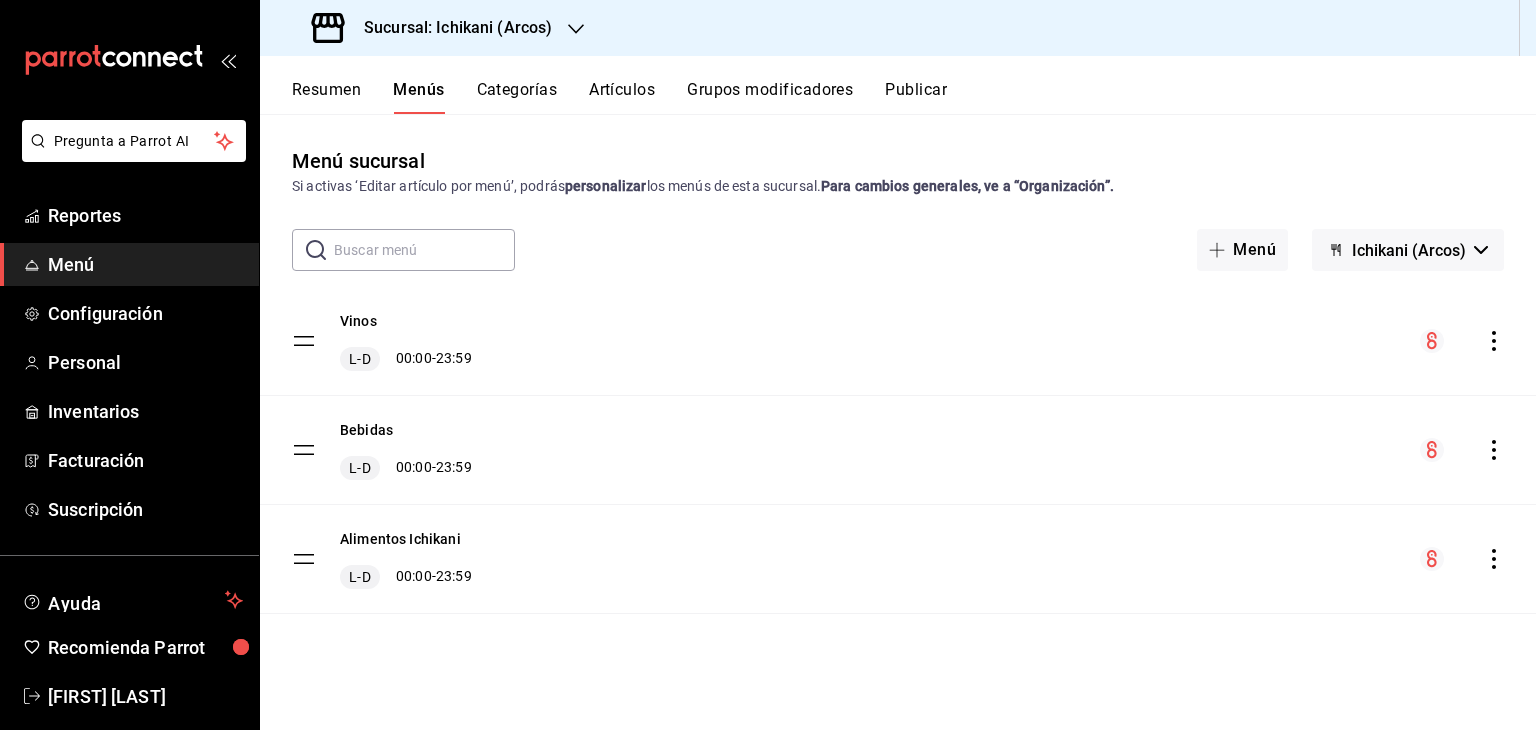 click on "Artículos" at bounding box center (622, 97) 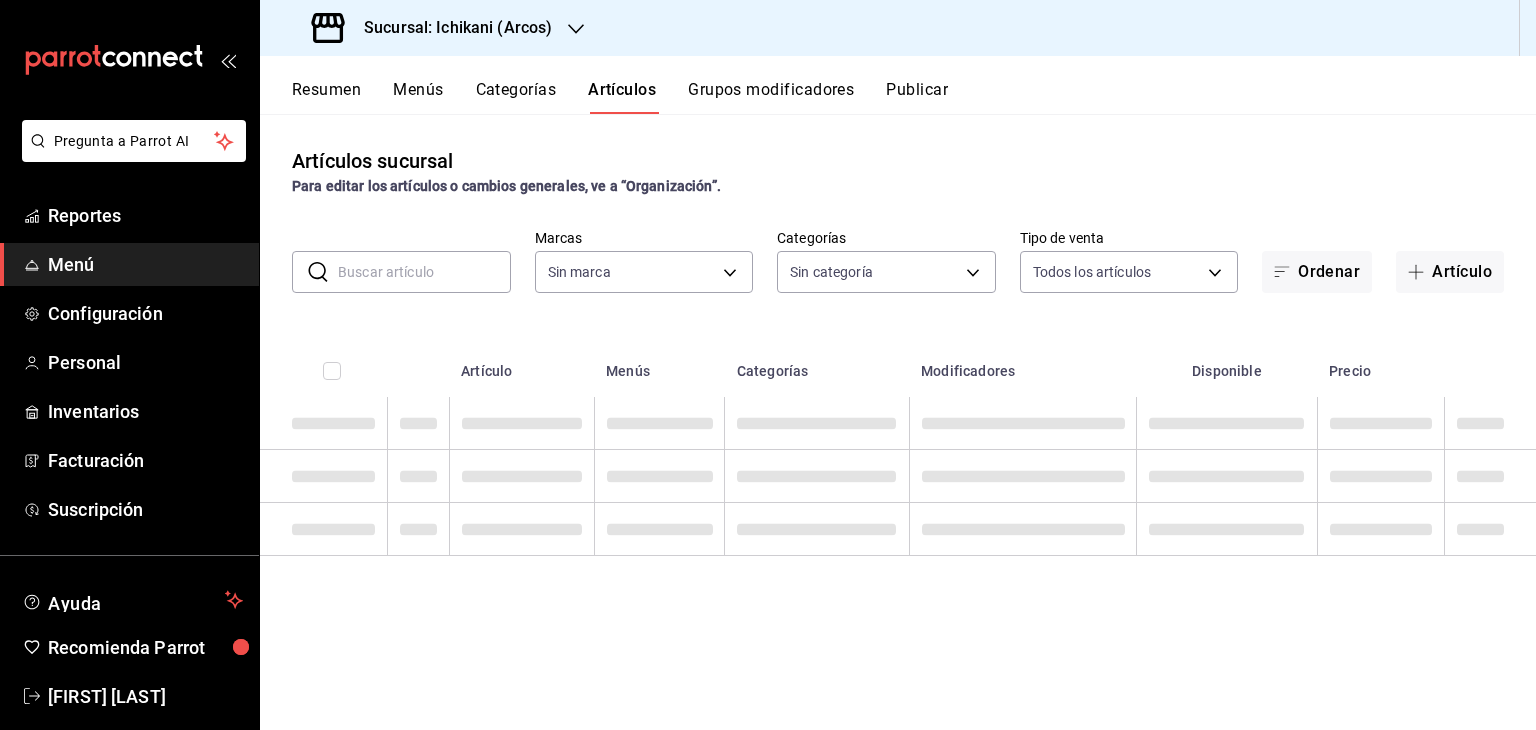 type on "5b36b593-4404-40a8-ab52-4e9fd09f90e2" 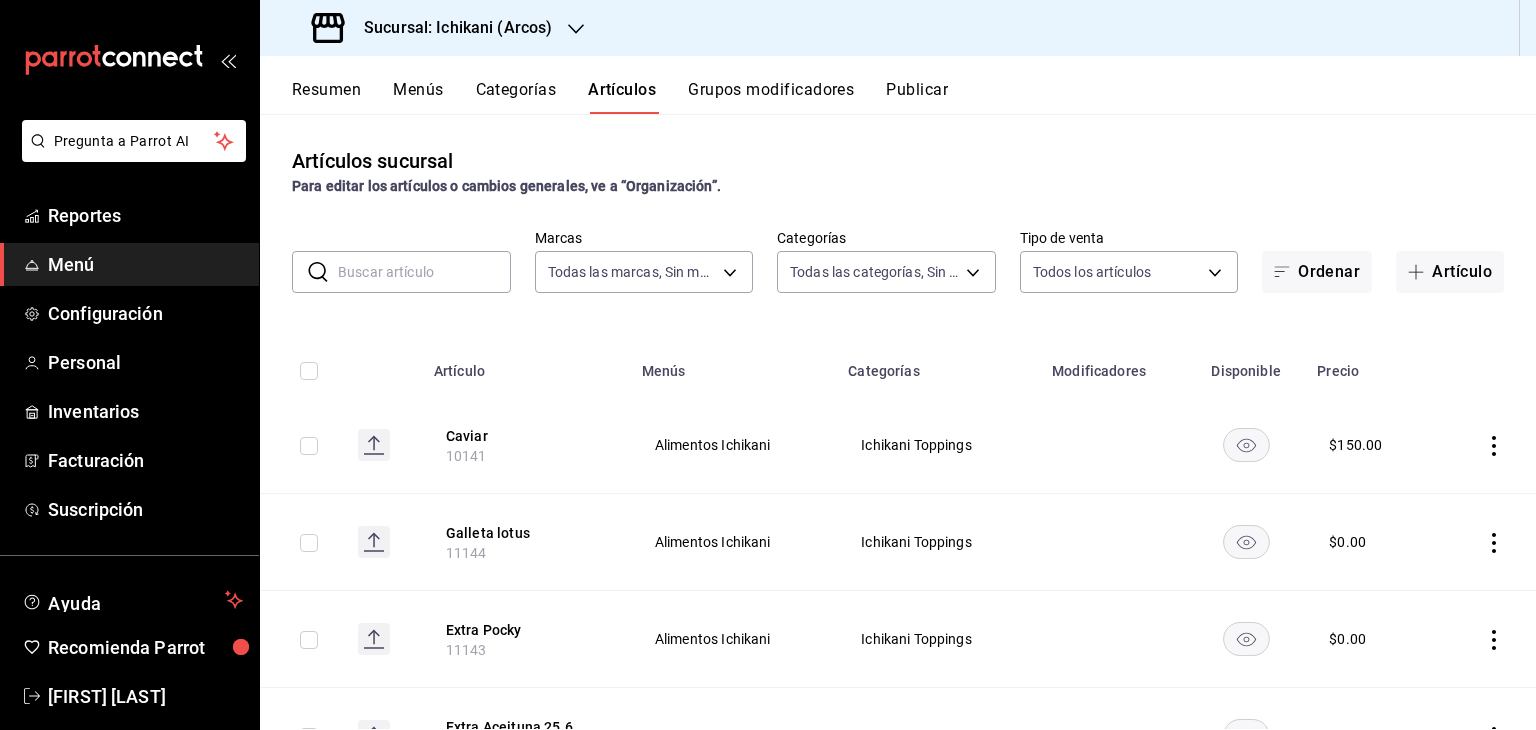 type on "082e5db2-b2e4-4ea4-81ab-d0dab4d15ad6,1675a30c-ad4c-4004-bd69-306a5eee9bbe,0b9f143f-d931-46e3-8d11-72414e3ea19f,e8b468cd-1034-4174-9e09-d9237c0a19ea,bf72f297-f4a7-4d10-885c-cdd56e8a19ad,94d13331-942a-4dca-bb6d-57ca63b0fe69,1e52dc7e-e5ba-4ea9-9e55-29332553723b,eaae503d-610a-4f15-939e-80a405ab1a56,5b7e036c-fe9d-4013-bdf4-424a78604634,c4334ceb-7bf5-4b37-b705-7fb50ec18e1b,8d6bccd2-8577-4922-83f5-02ed52b1586d,0a00b441-ba59-490c-80f5-5a10042ccc93,21fe28a5-0eac-4238-aee5-fb1650804abc,6e1668be-12a3-4ad3-9124-a6f54204f130,1c9acddf-fcfc-4cbb-b1a3-6e7e9118265d,48bd75b3-74be-43a7-ae65-8ddefee5b8b3,a91fbb21-0903-4d89-8f2b-6b82758f9efa,88912e74-692e-447d-91ac-37f40942ec66,66cc22f4-f343-41ac-8a1a-a032c8ec86da,ef8b50a8-3260-4c60-a560-9705a734d733,c8bf1581-ed55-490e-baeb-c28fdae30aad,908a2e16-0615-4f14-a2d7-15ae0f23913a,4fbcc307-49f1-429b-adb1-e77c7e42feeb,07c1c730-0a15-4302-846b-59db27999e2d,806e46be-041c-4cf5-a6ed-3c5953acc67d,13e85e46-1a9d-4ce4-94d9-648e9b2a0e22,edbd5797-af89-46e4-a5ff-d72367cc8924,60cbf6a9-471b-4a76-abb..." 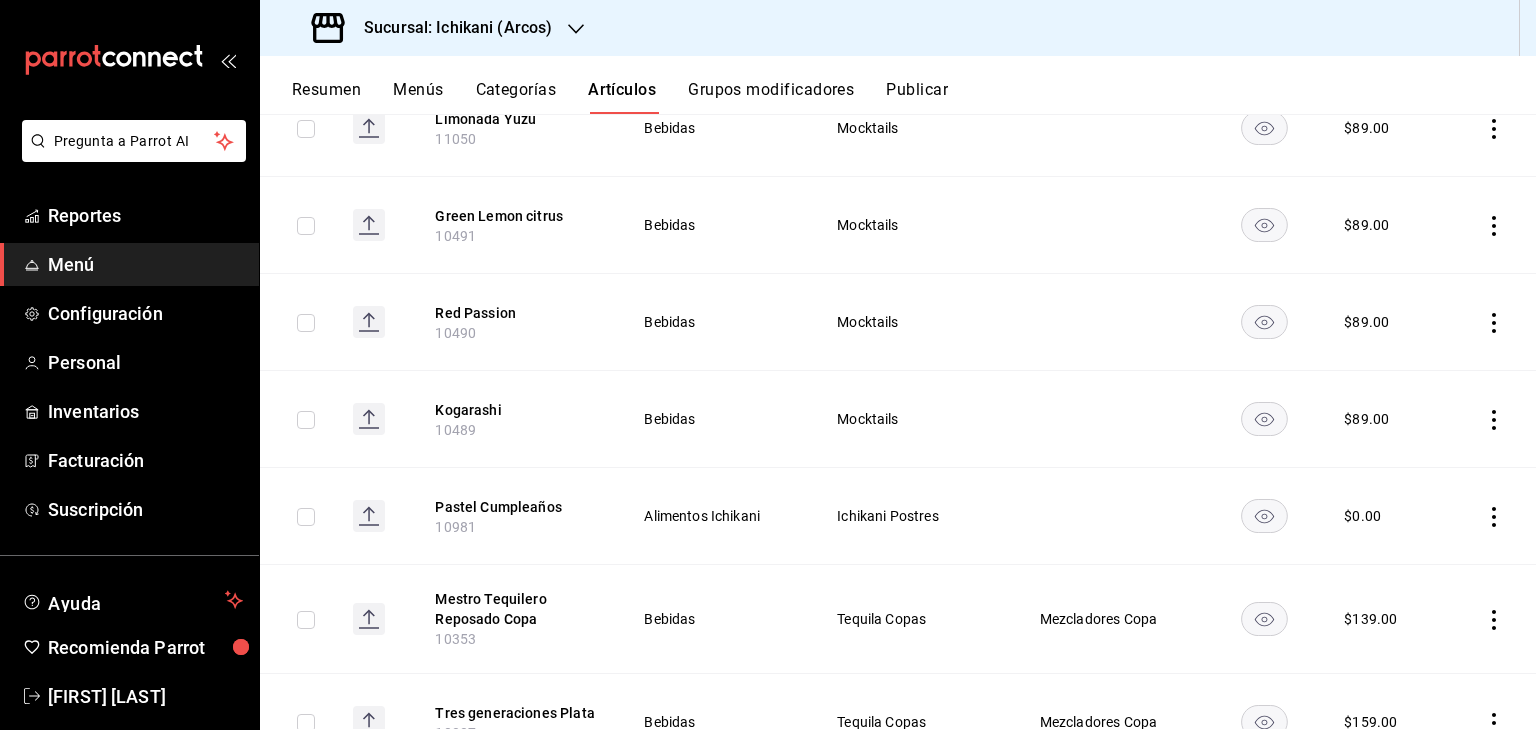 scroll, scrollTop: 3769, scrollLeft: 0, axis: vertical 